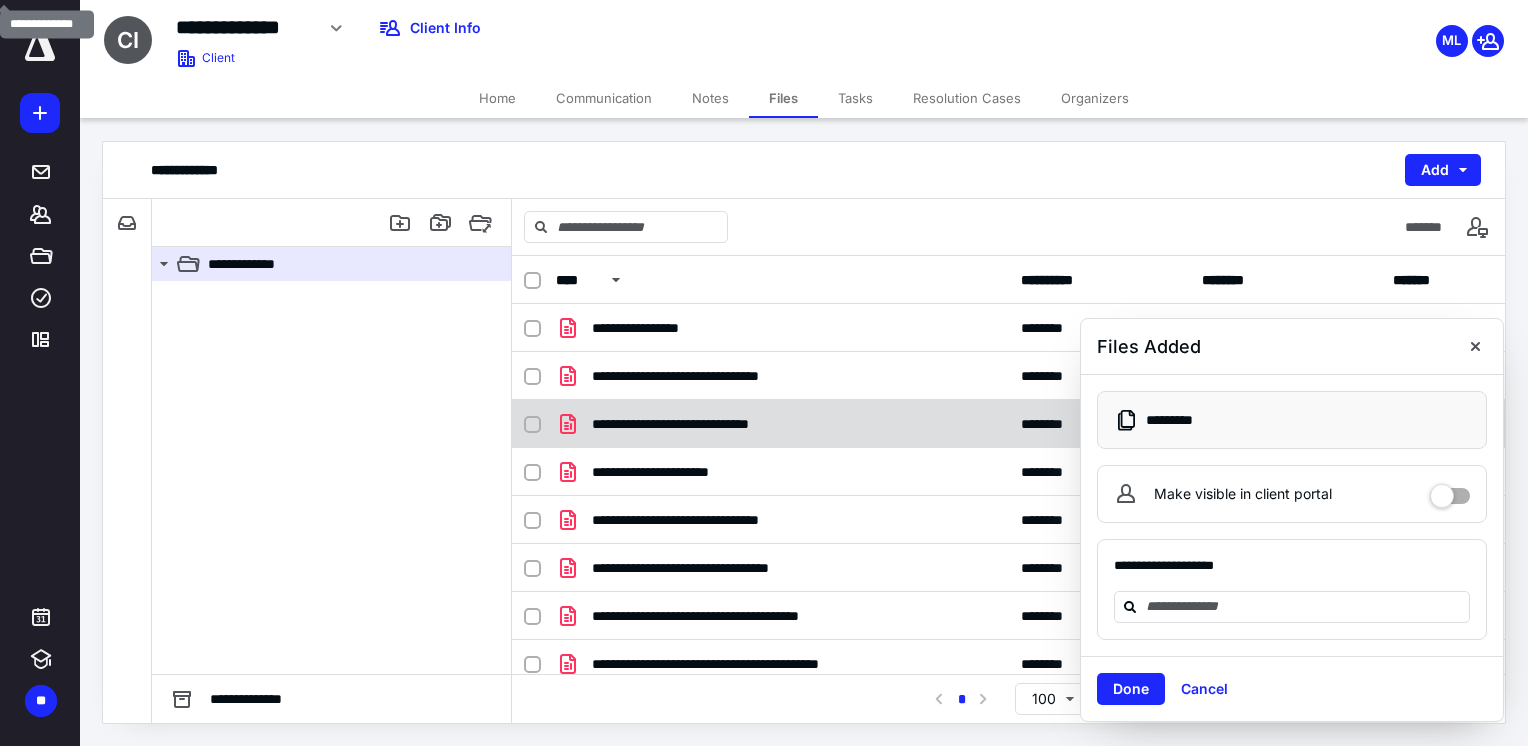 scroll, scrollTop: 0, scrollLeft: 0, axis: both 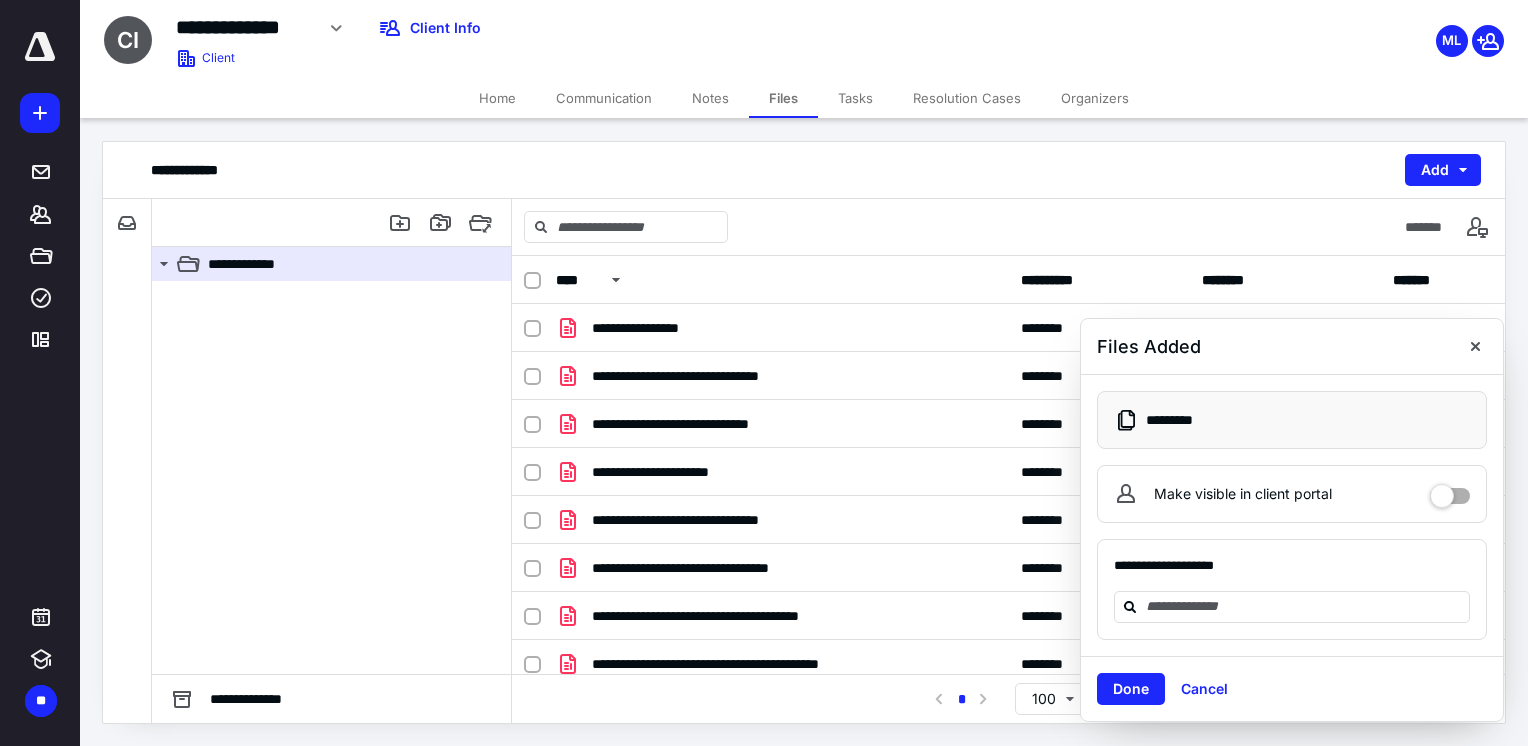 click at bounding box center (40, 113) 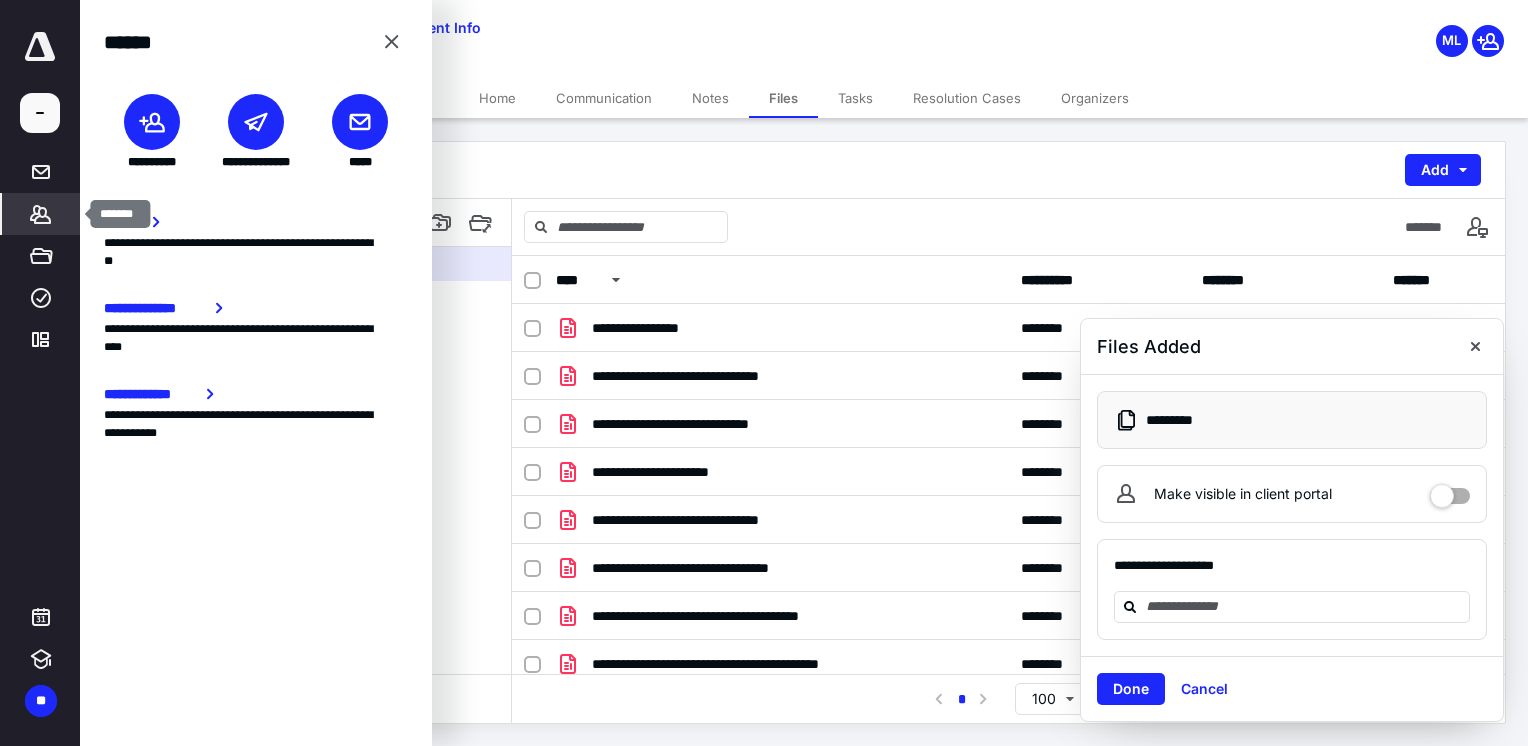 click on "*******" at bounding box center (41, 214) 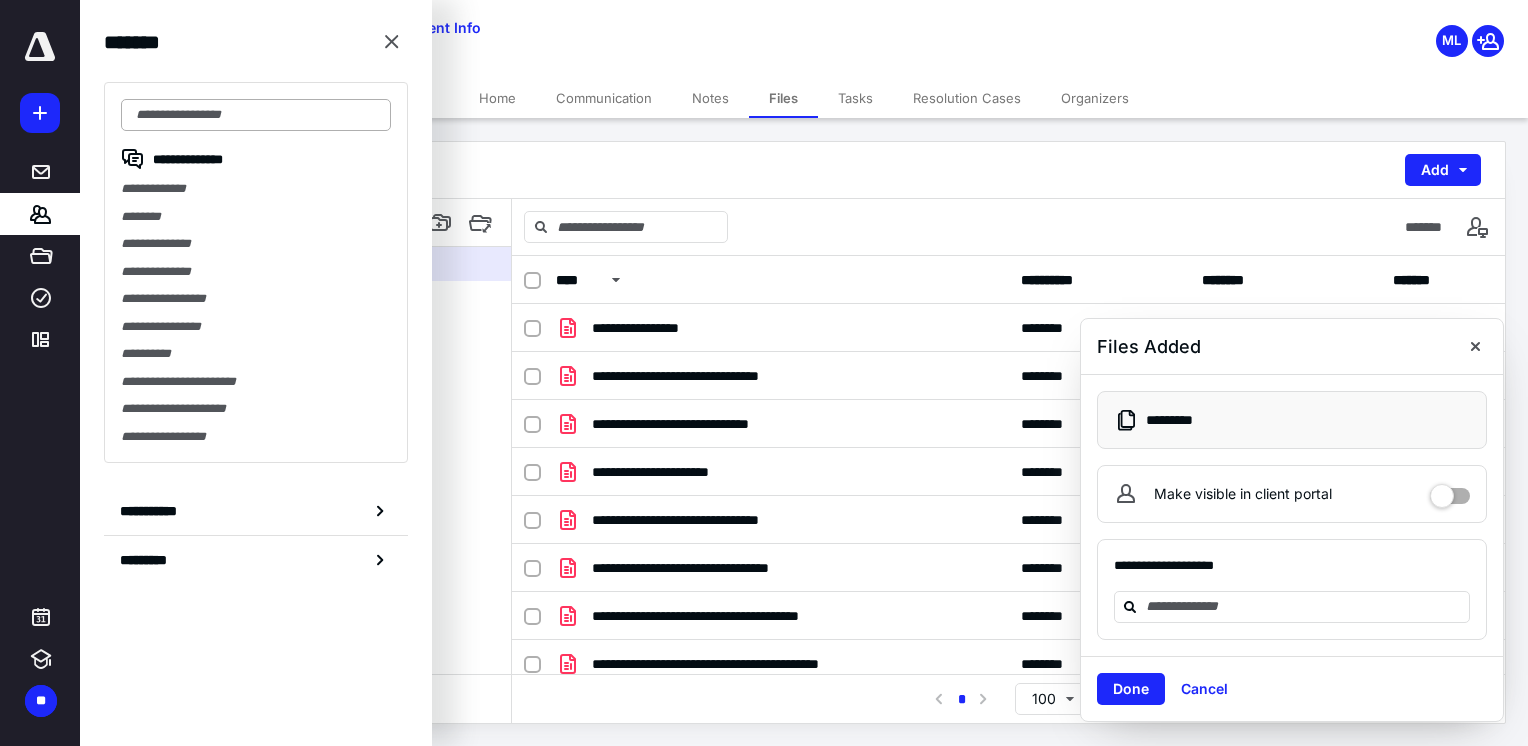 click at bounding box center (256, 115) 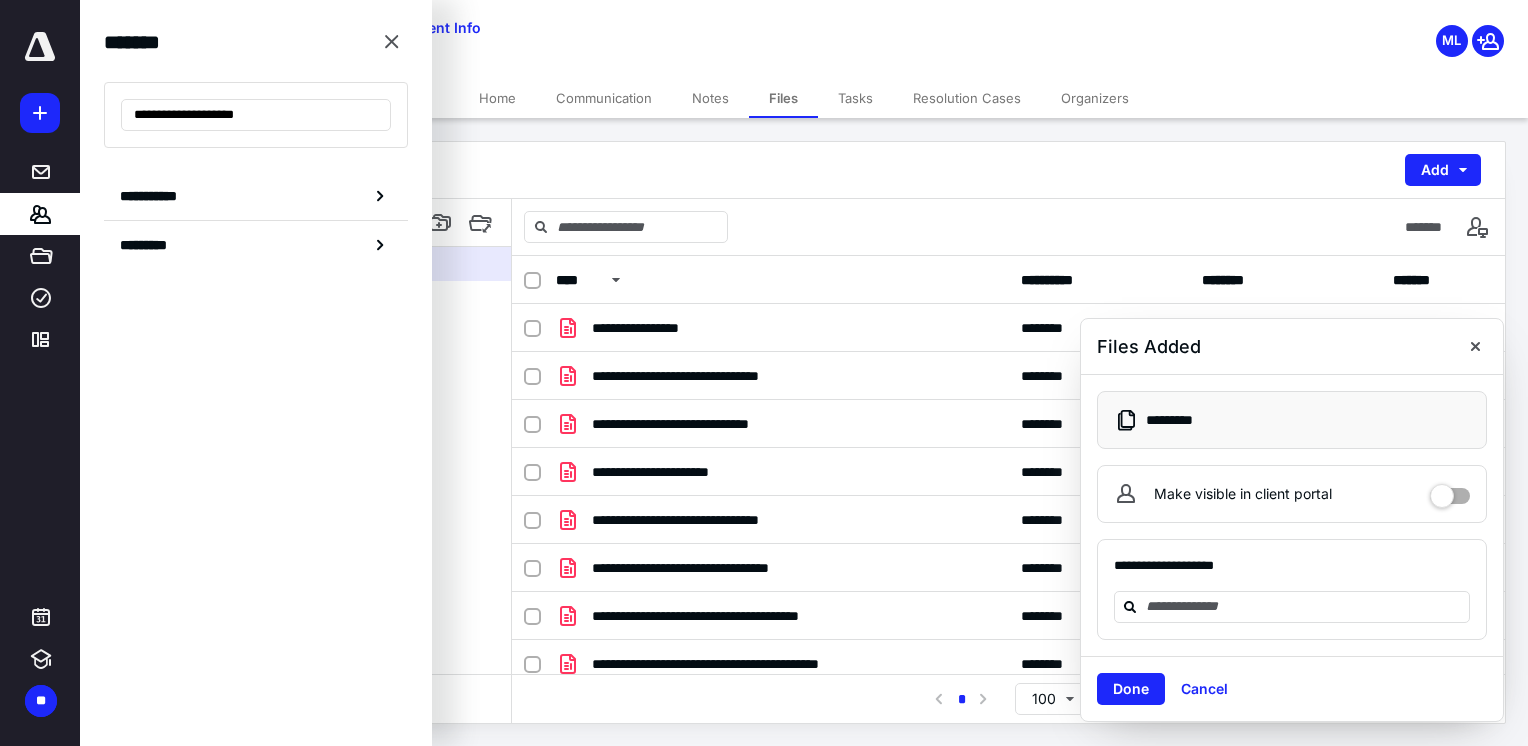 type on "**********" 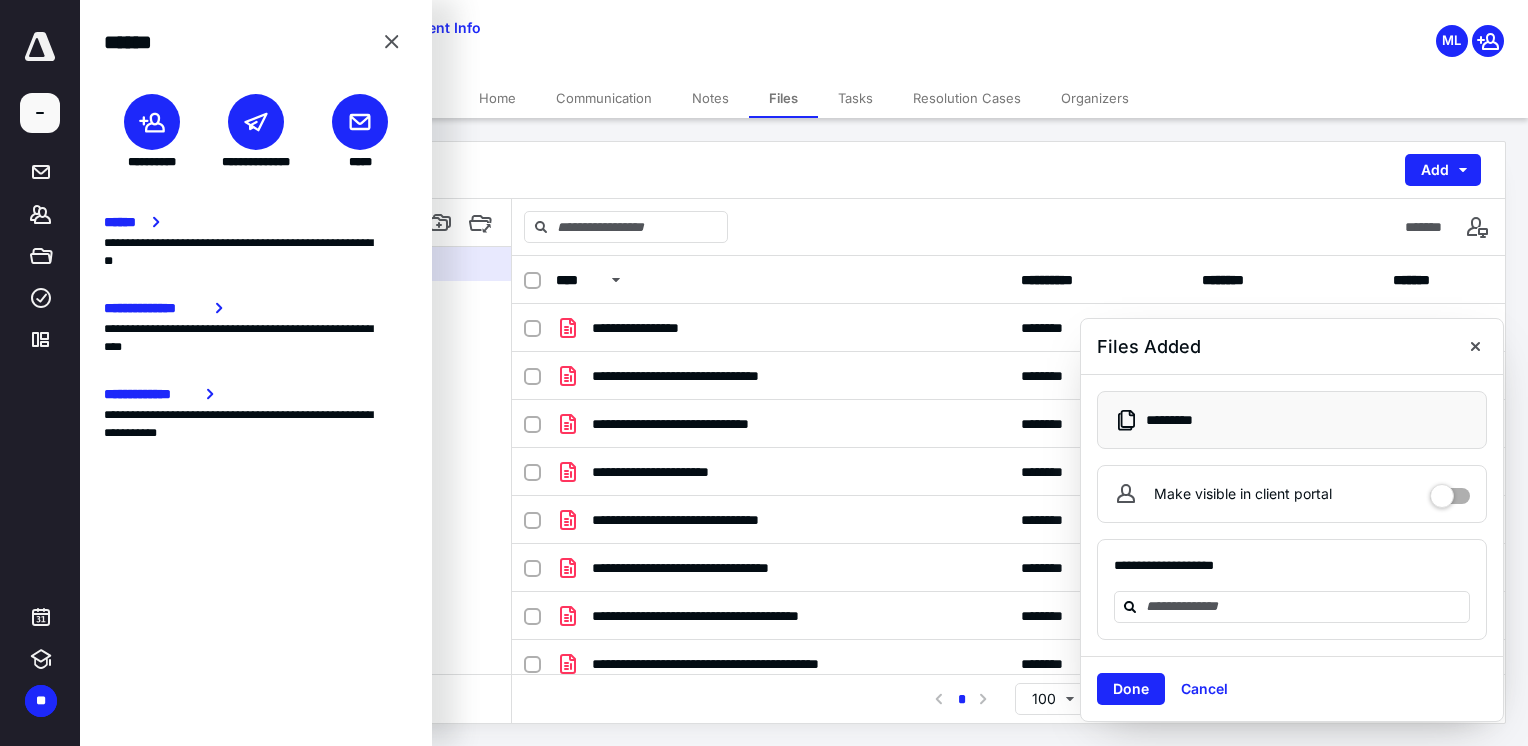 click on "**********" at bounding box center (152, 132) 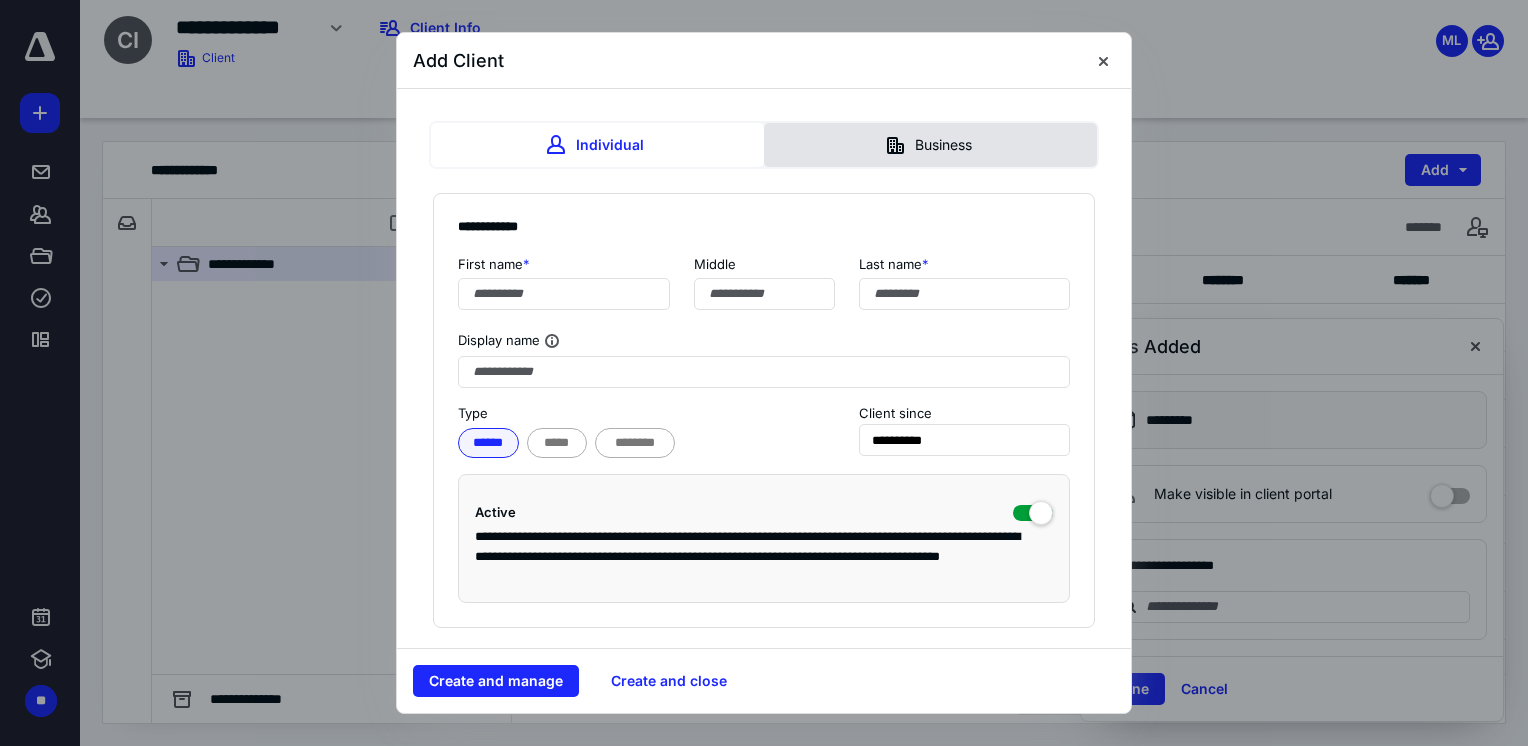 click on "Business" at bounding box center [930, 145] 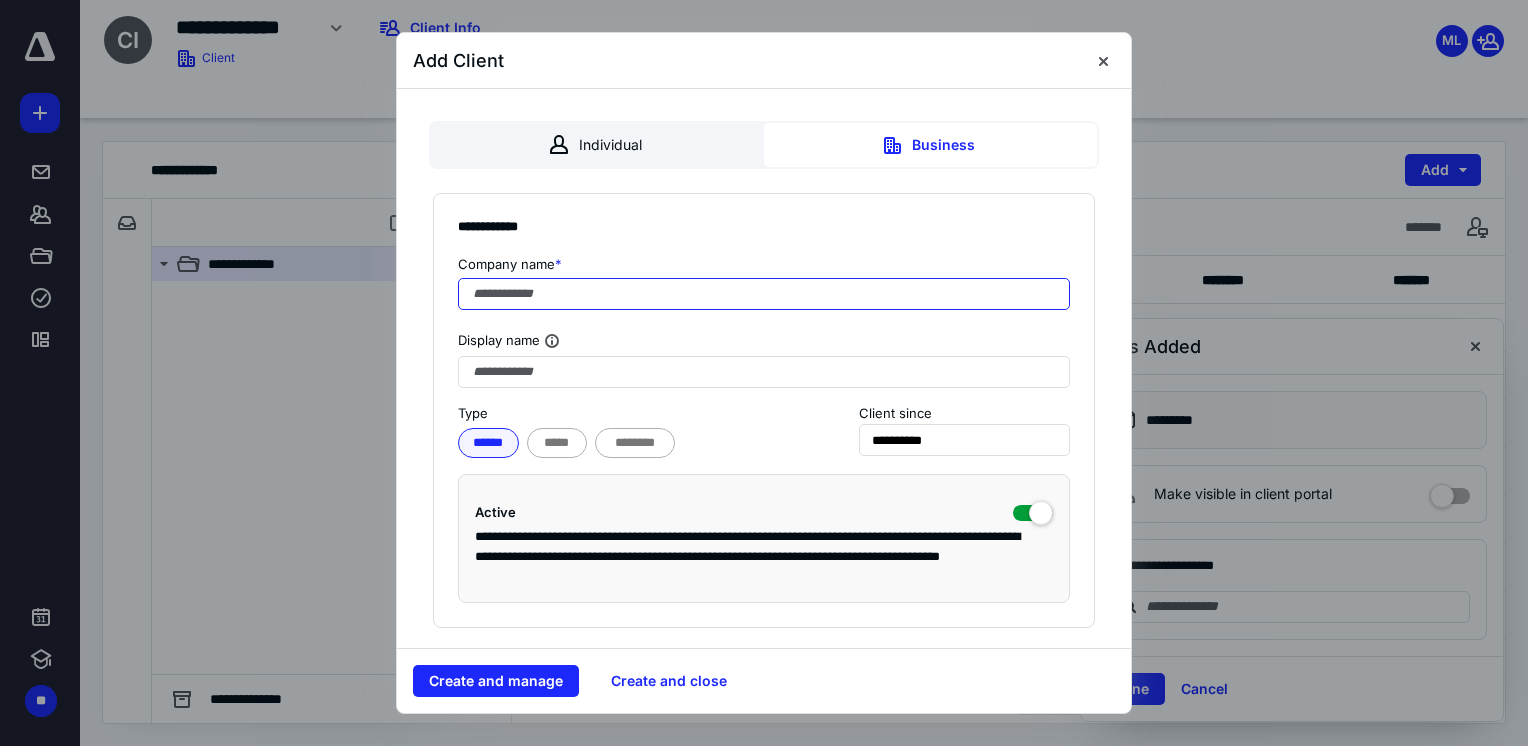click at bounding box center [764, 294] 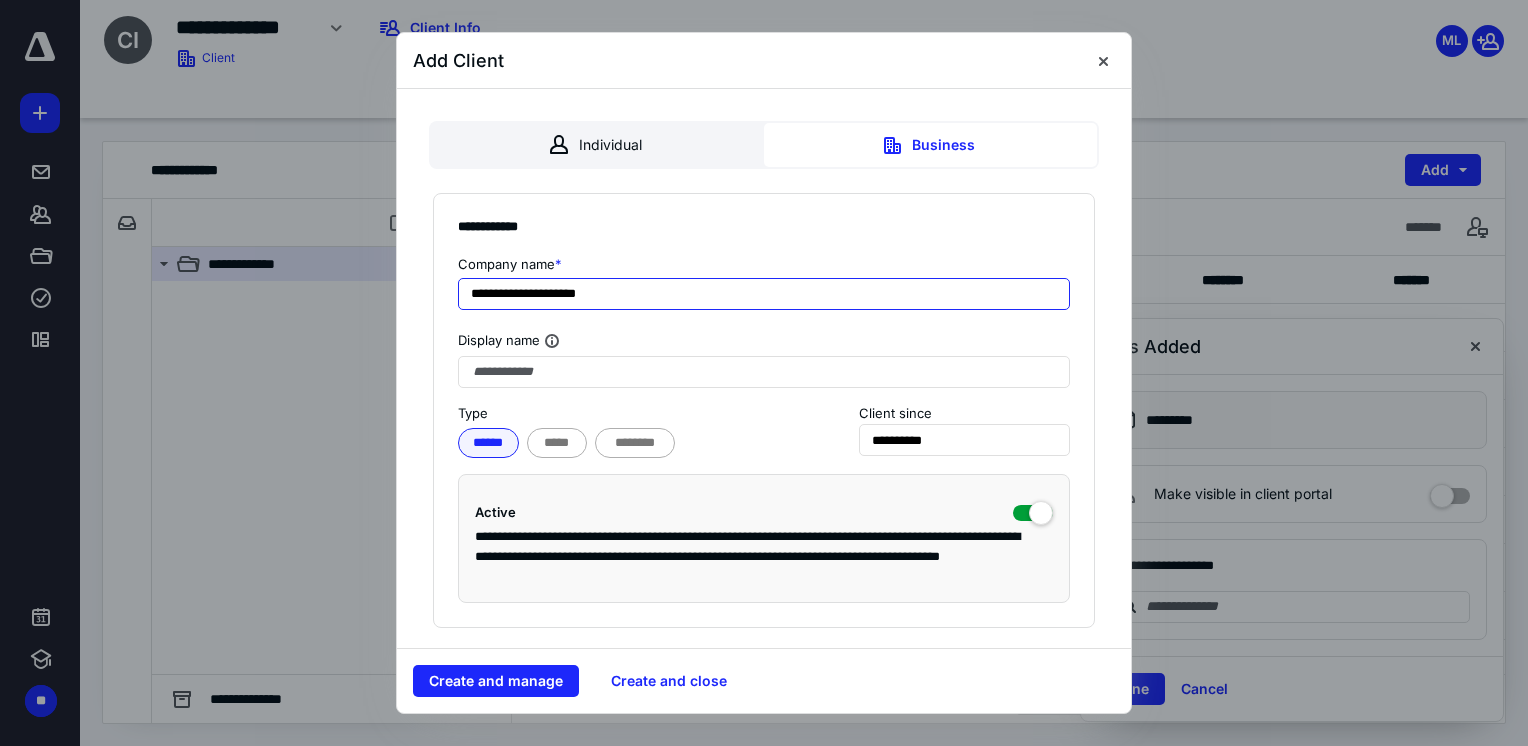 drag, startPoint x: 612, startPoint y: 296, endPoint x: 474, endPoint y: 300, distance: 138.05795 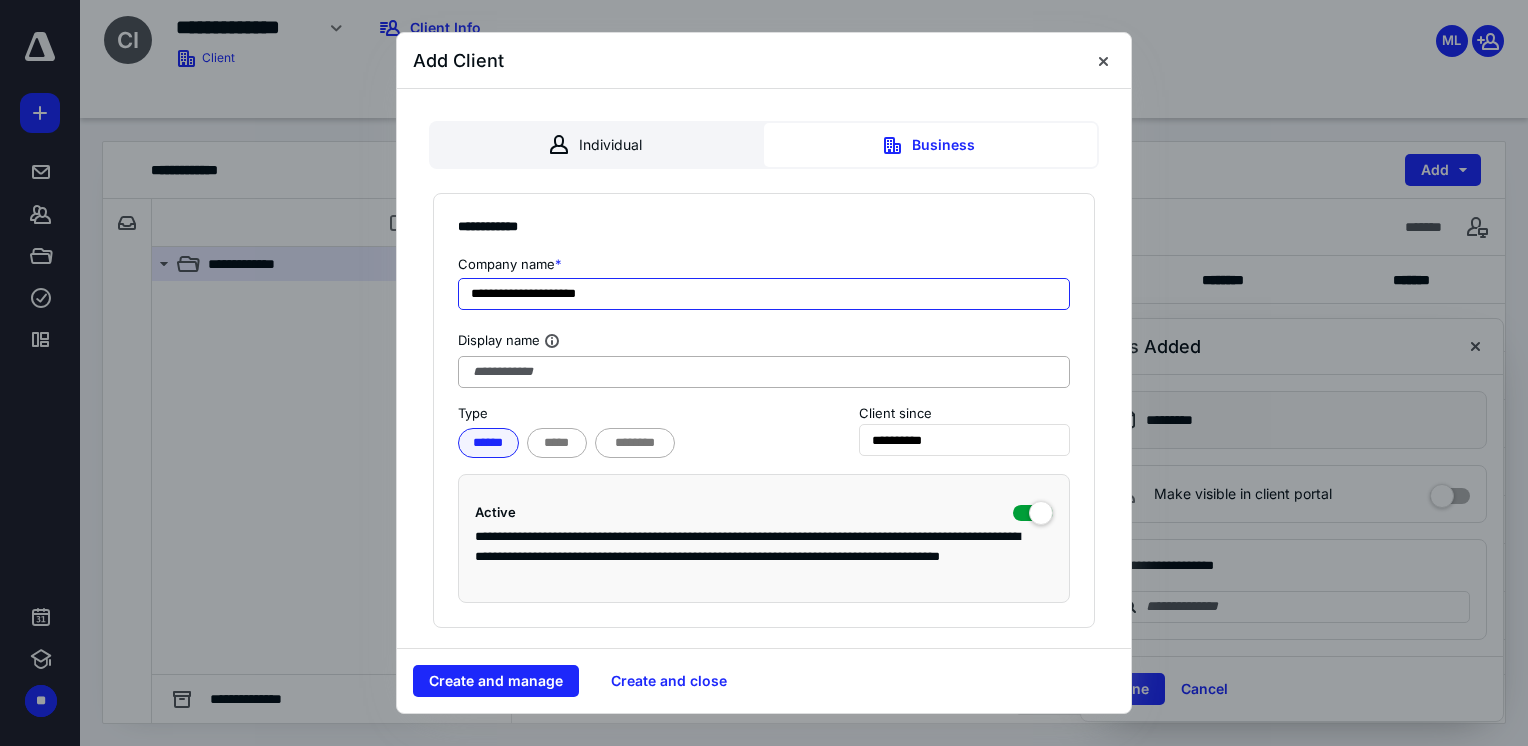 type on "**********" 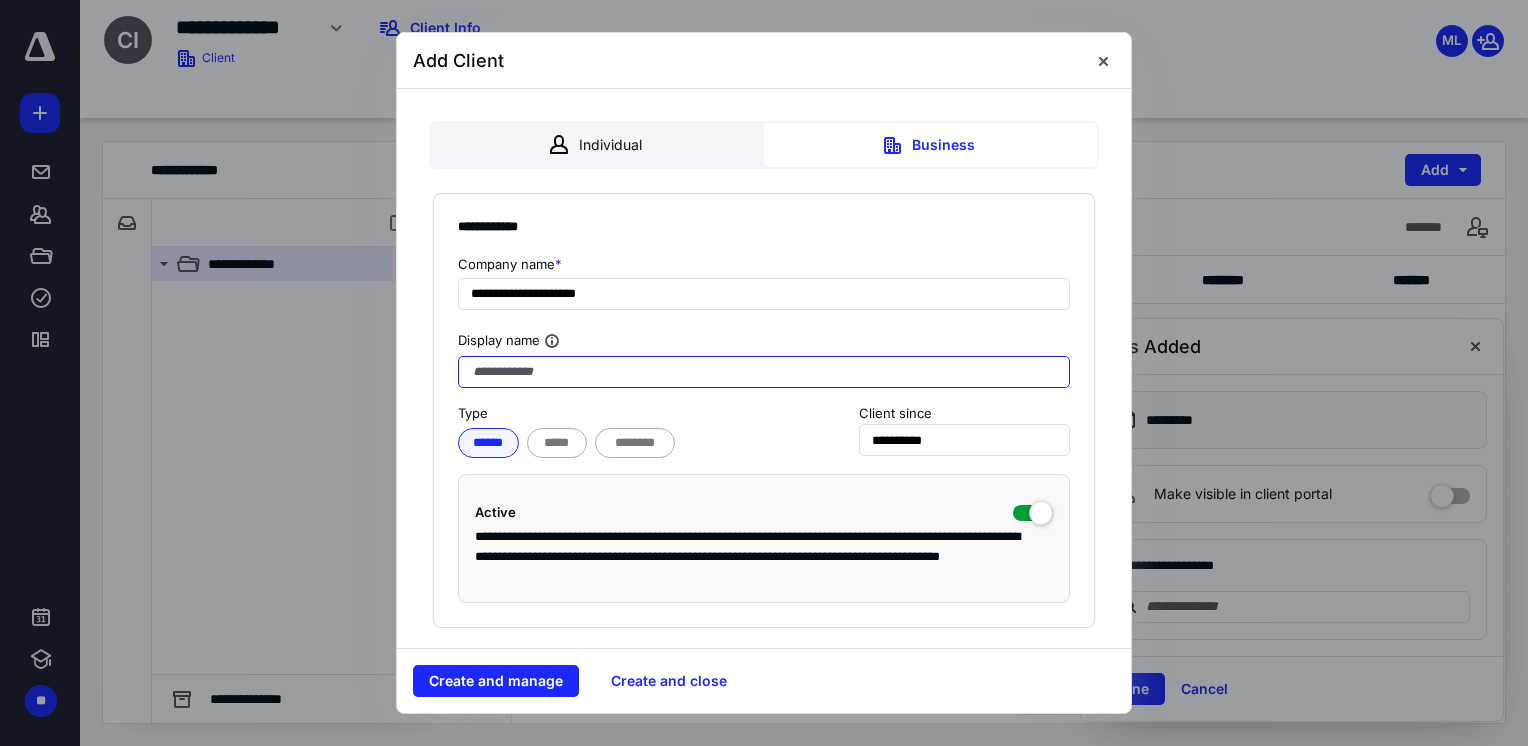 paste on "**********" 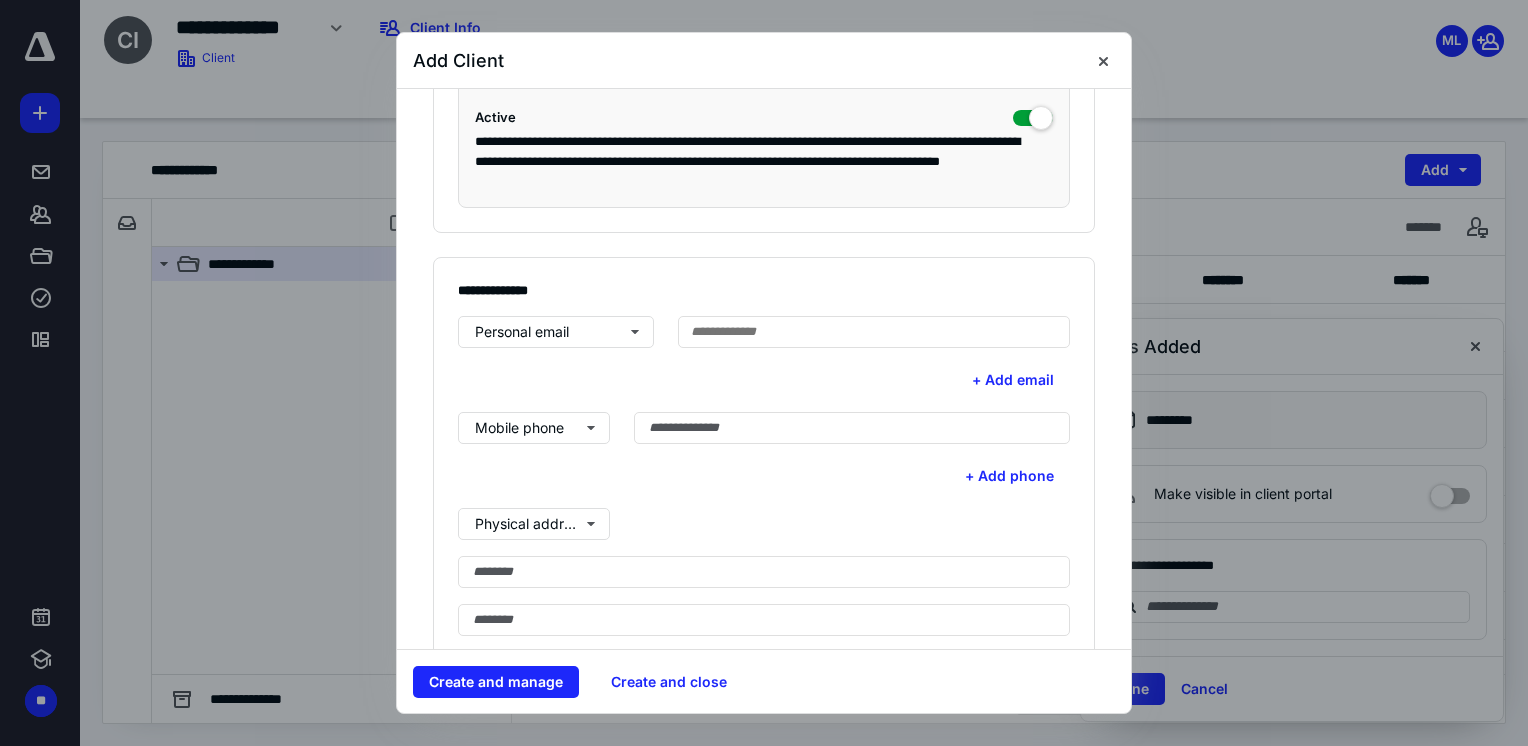 scroll, scrollTop: 500, scrollLeft: 0, axis: vertical 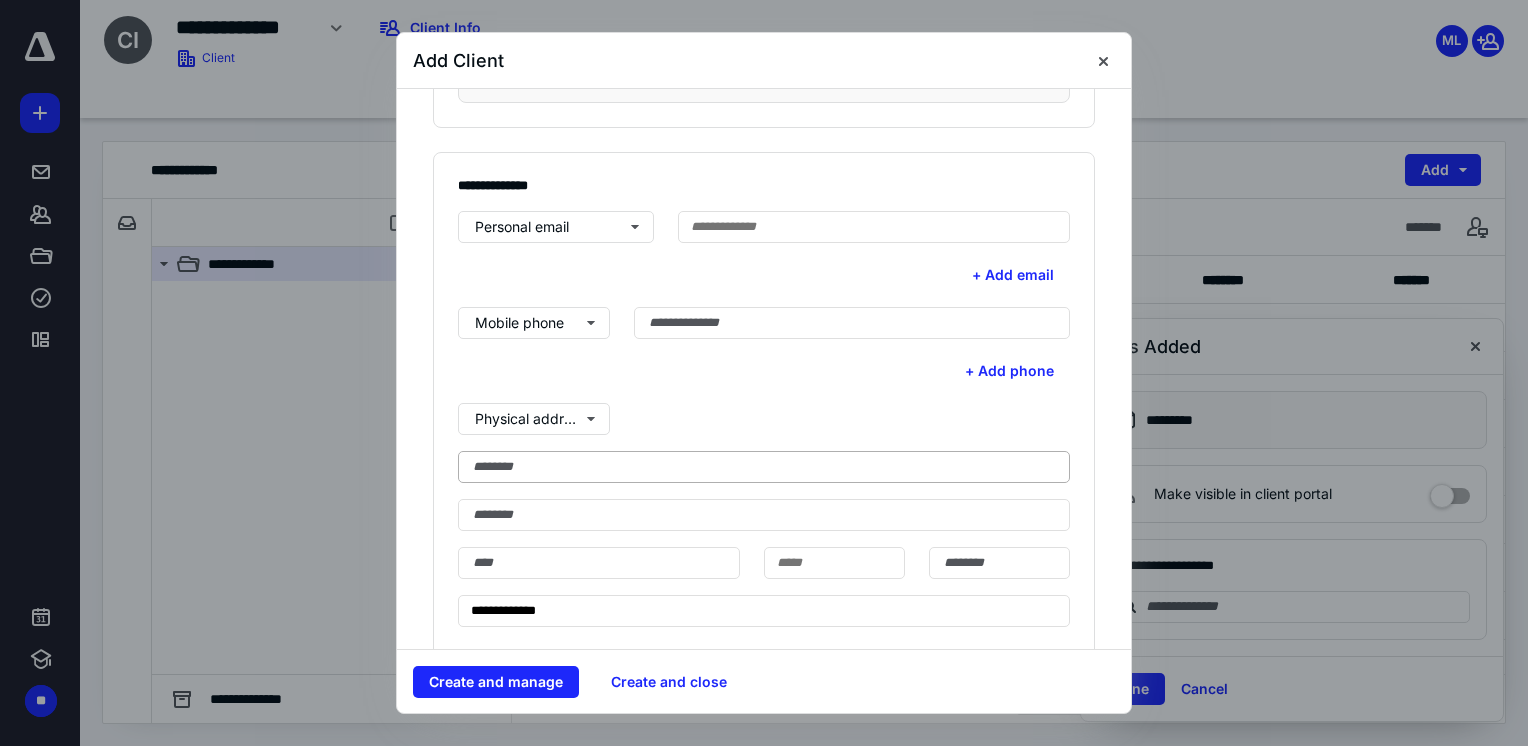 type on "**********" 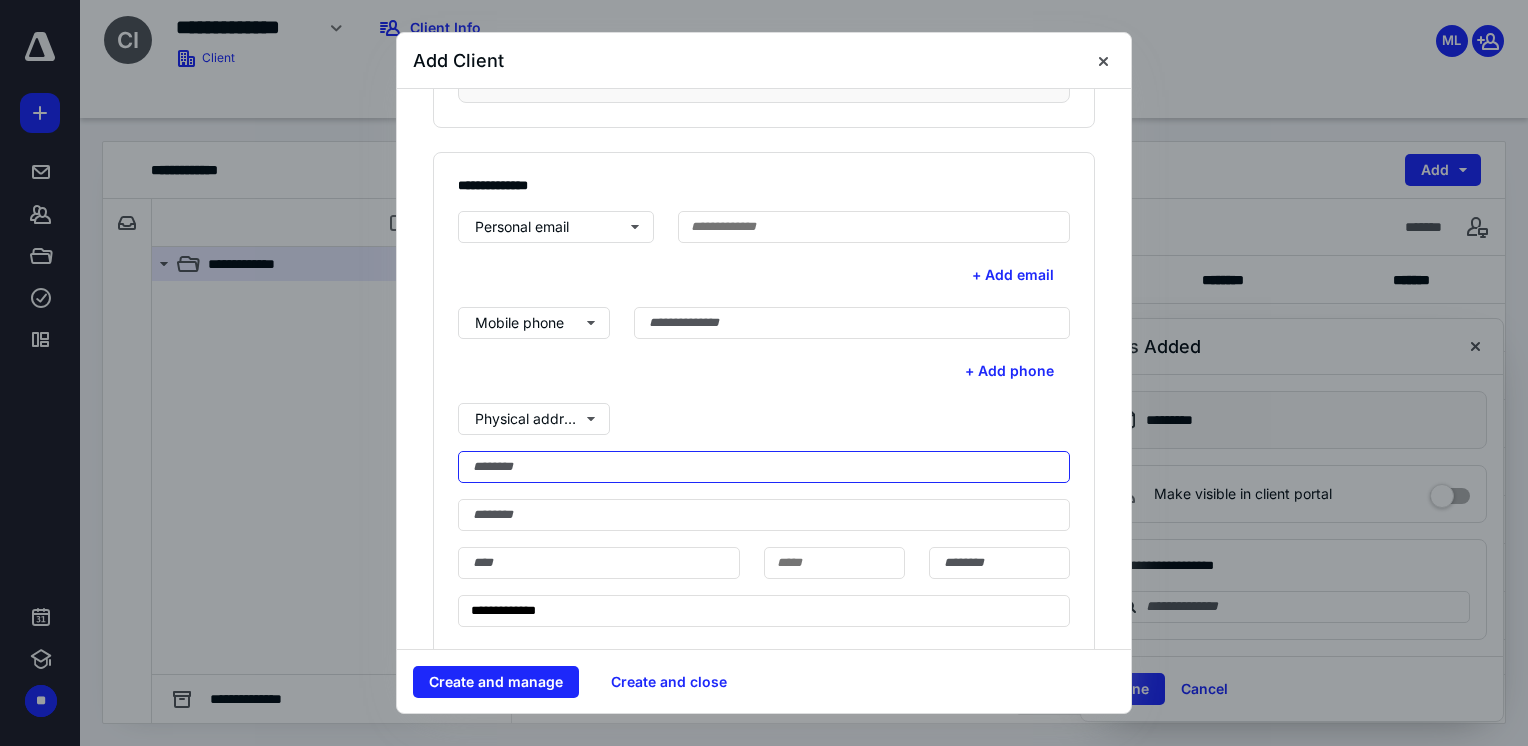 click at bounding box center [764, 467] 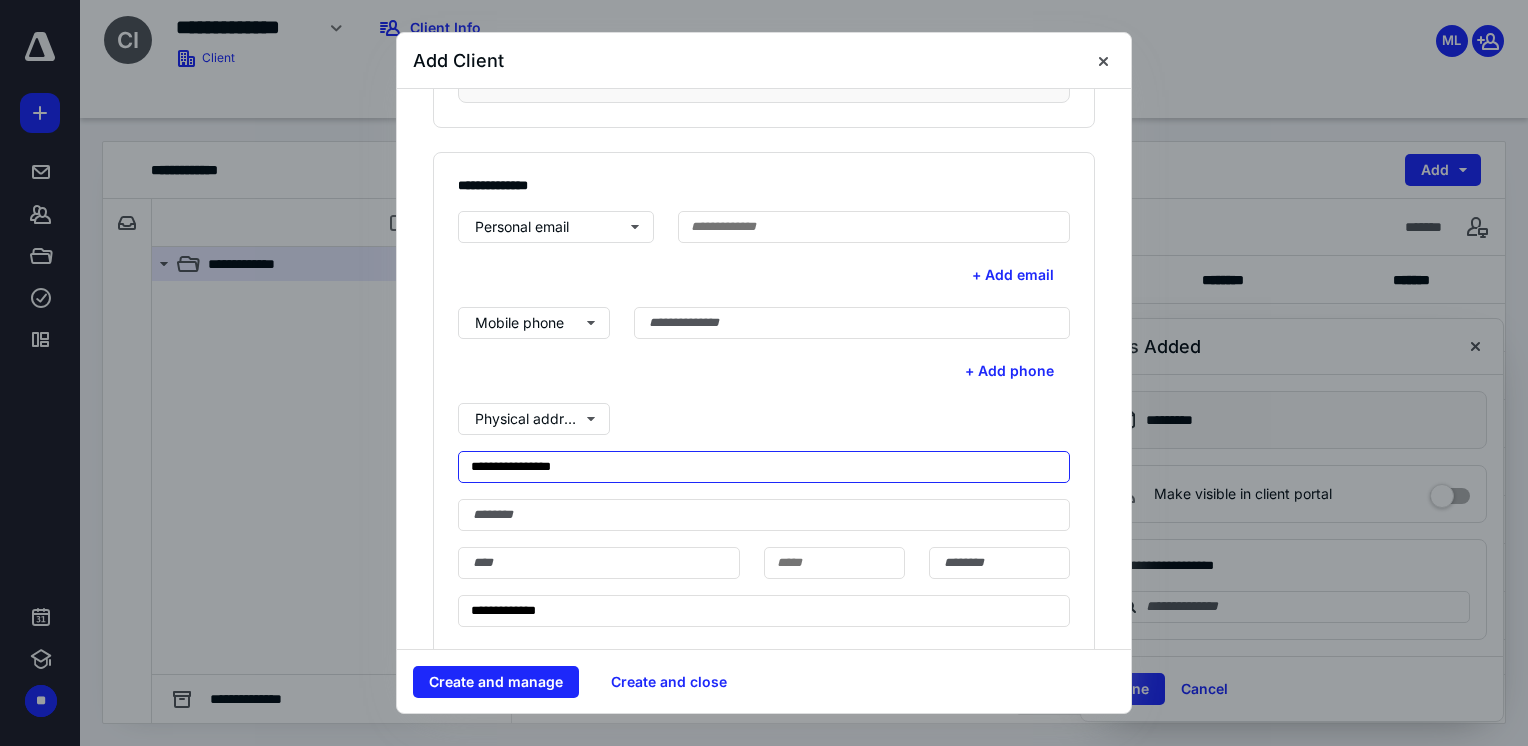 type on "**********" 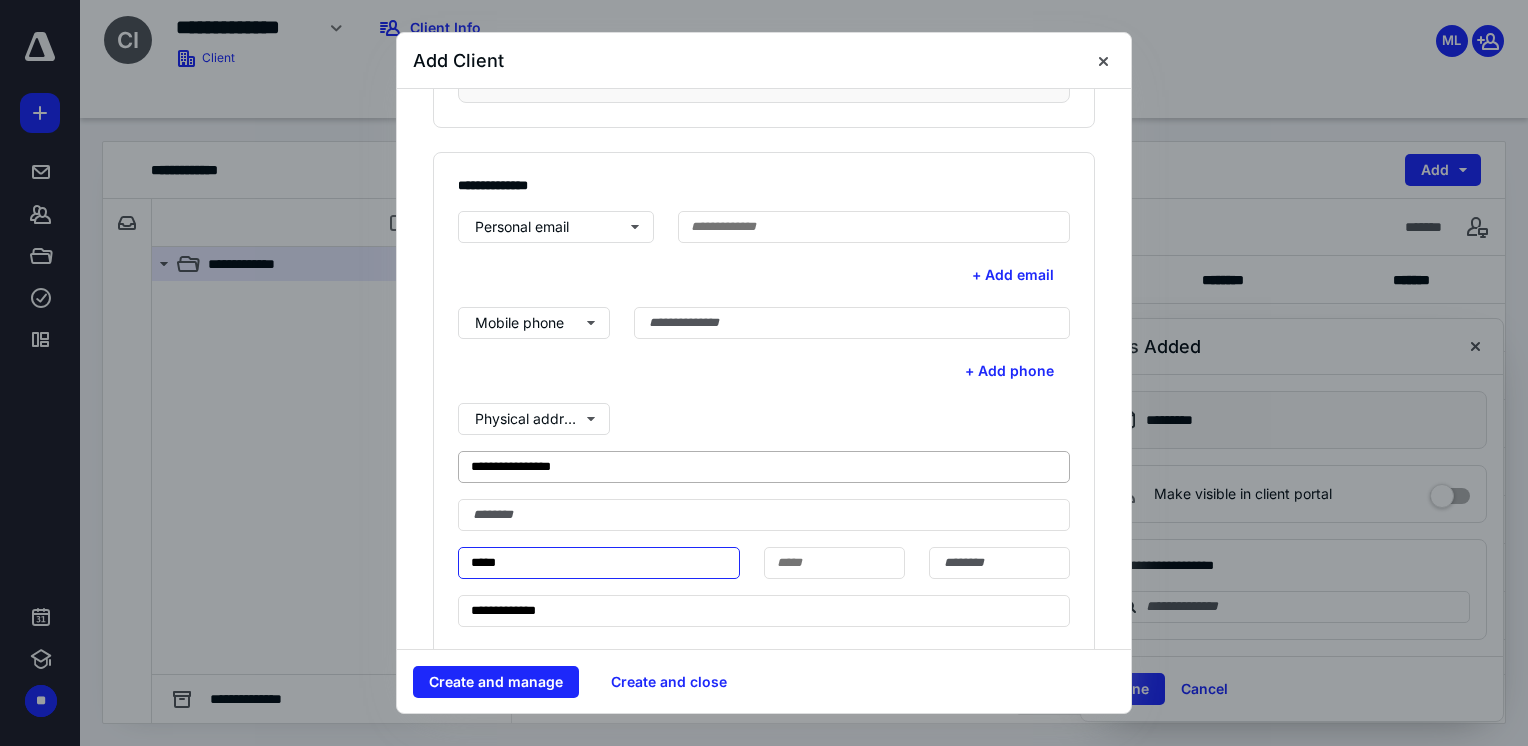 type on "*****" 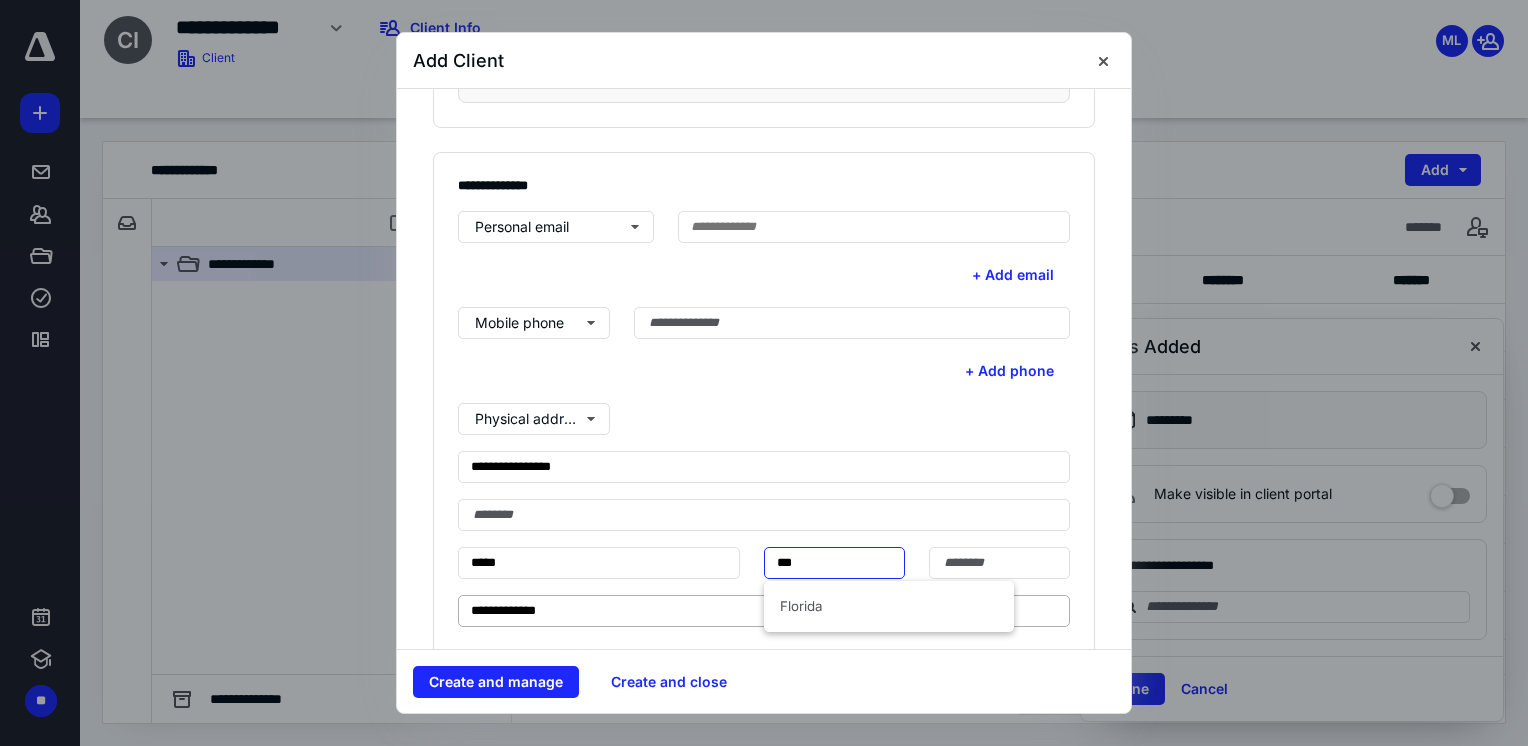 click on "Florida" at bounding box center (889, 606) 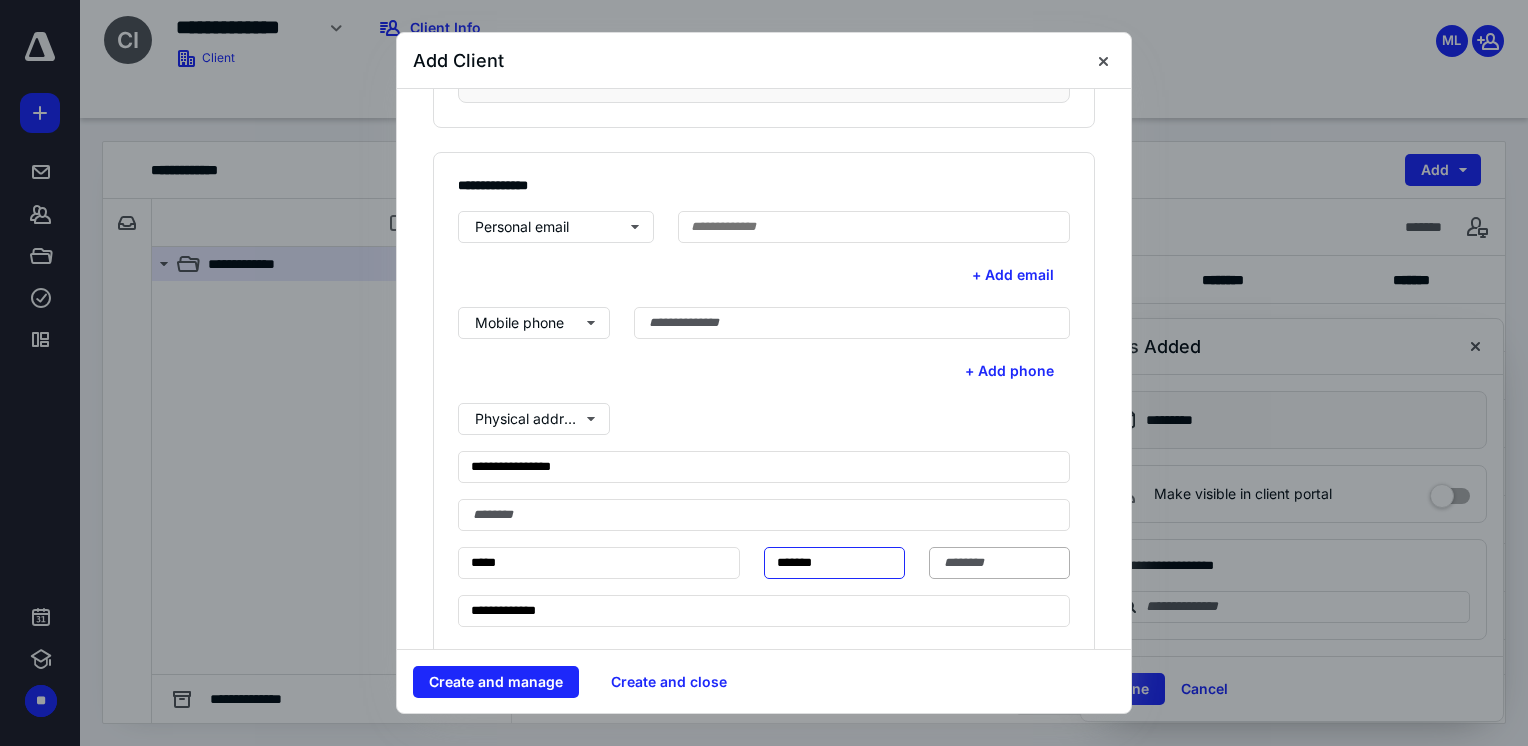 type on "*******" 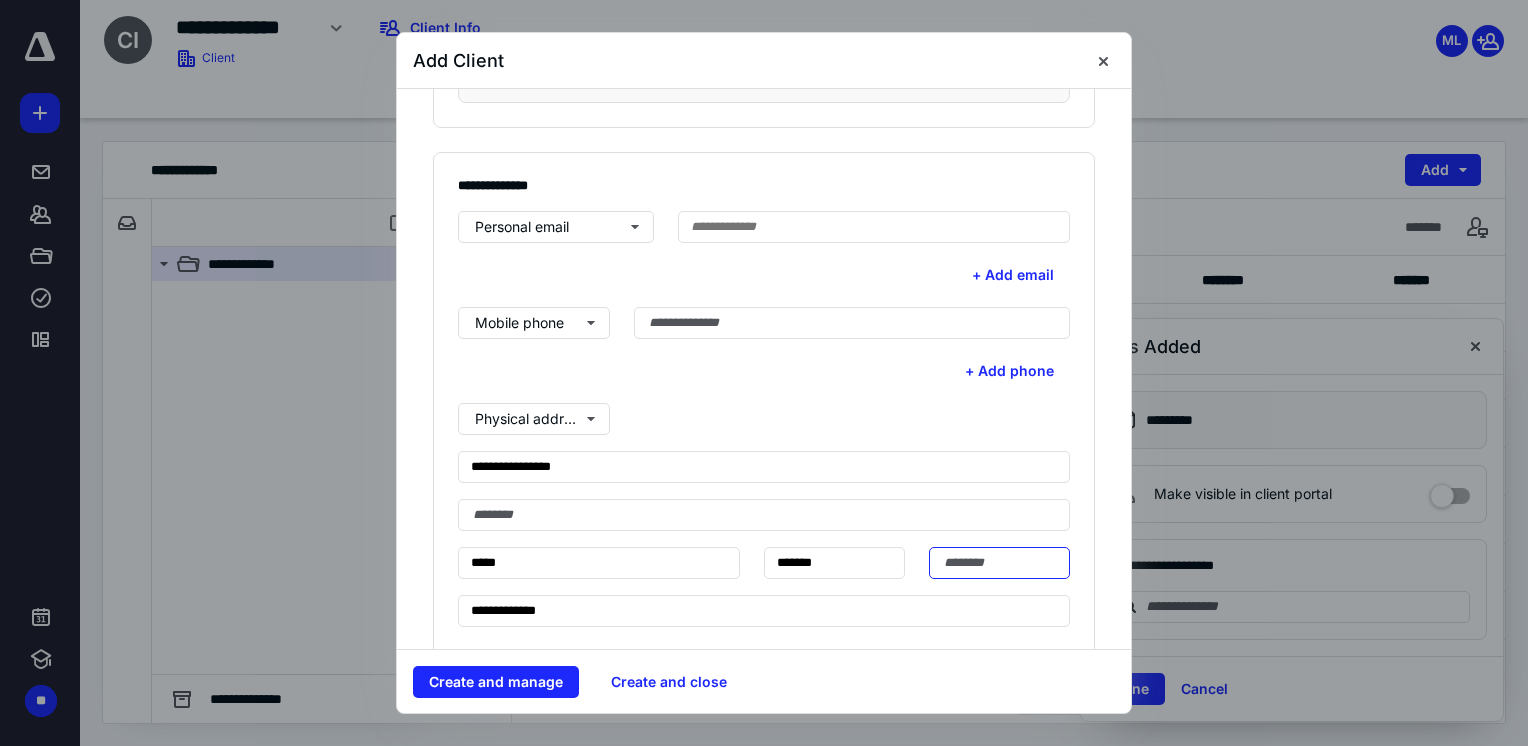 click at bounding box center (999, 563) 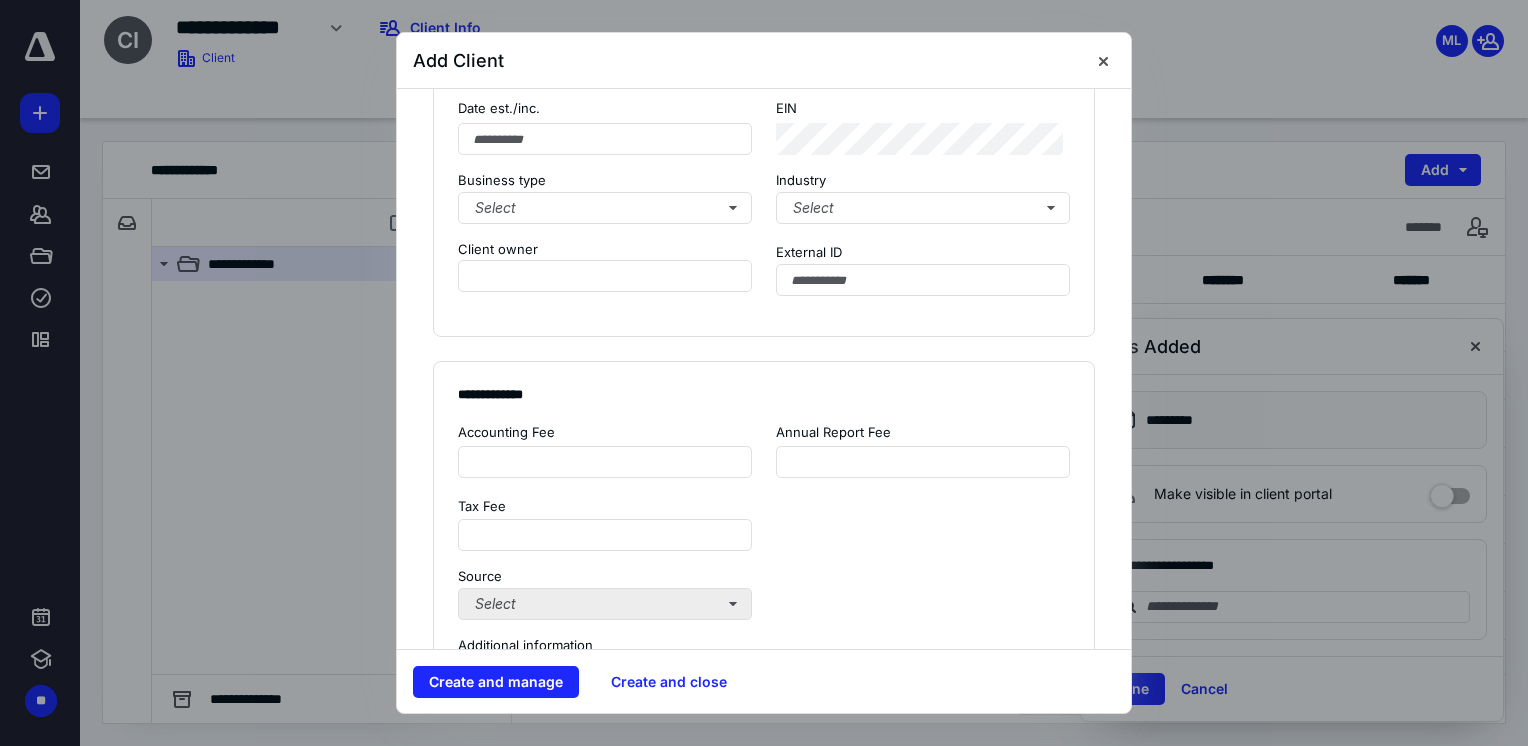 scroll, scrollTop: 1200, scrollLeft: 0, axis: vertical 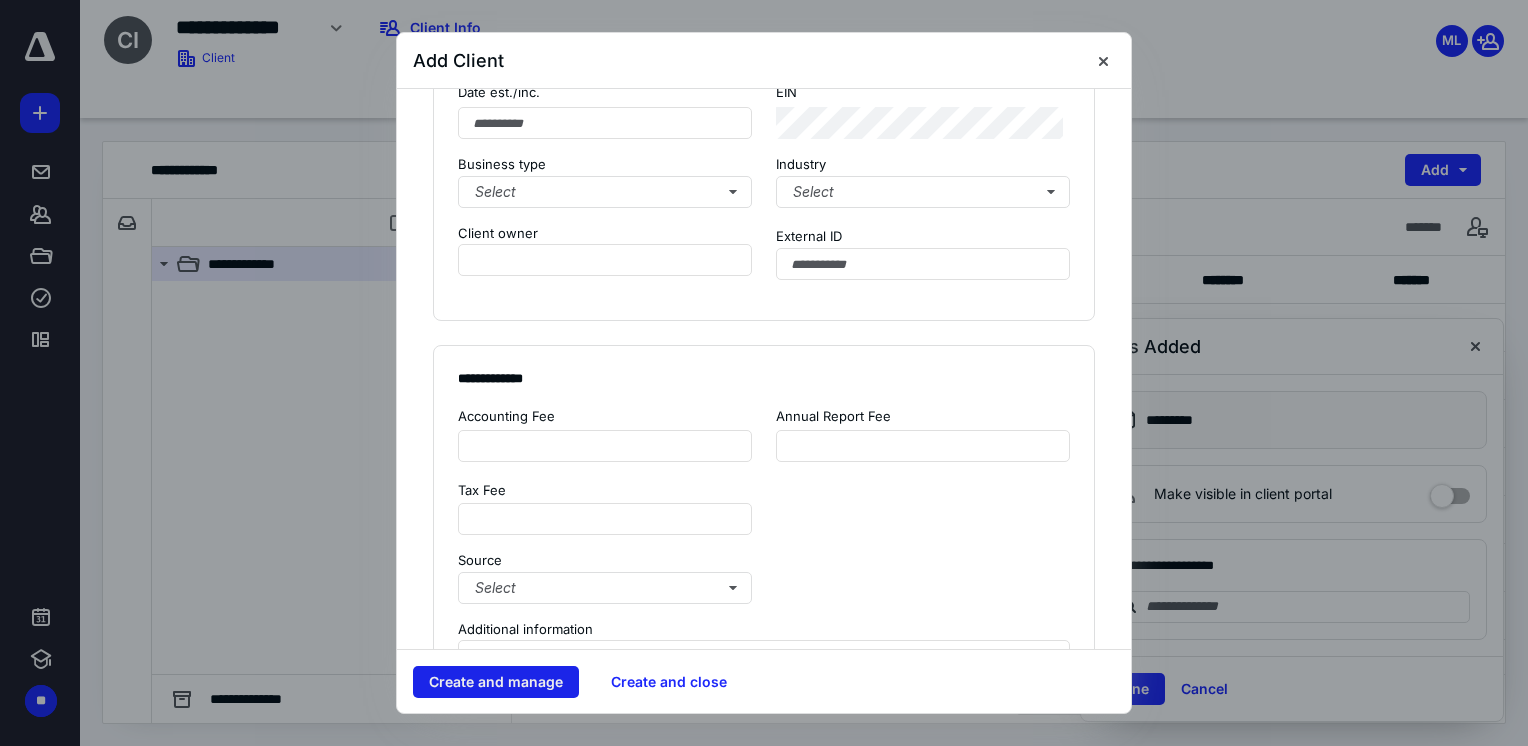type on "*****" 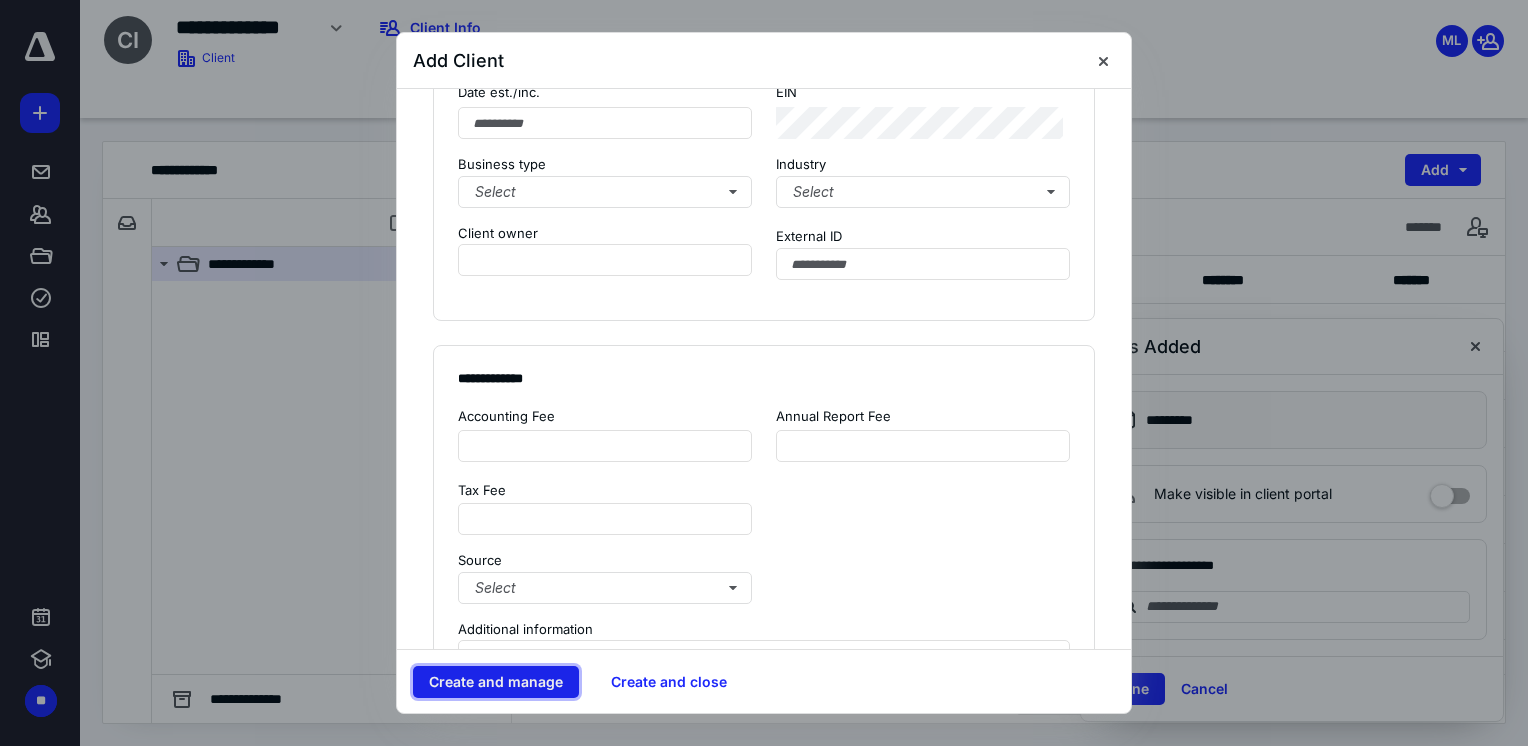 click on "Create and manage" at bounding box center (496, 682) 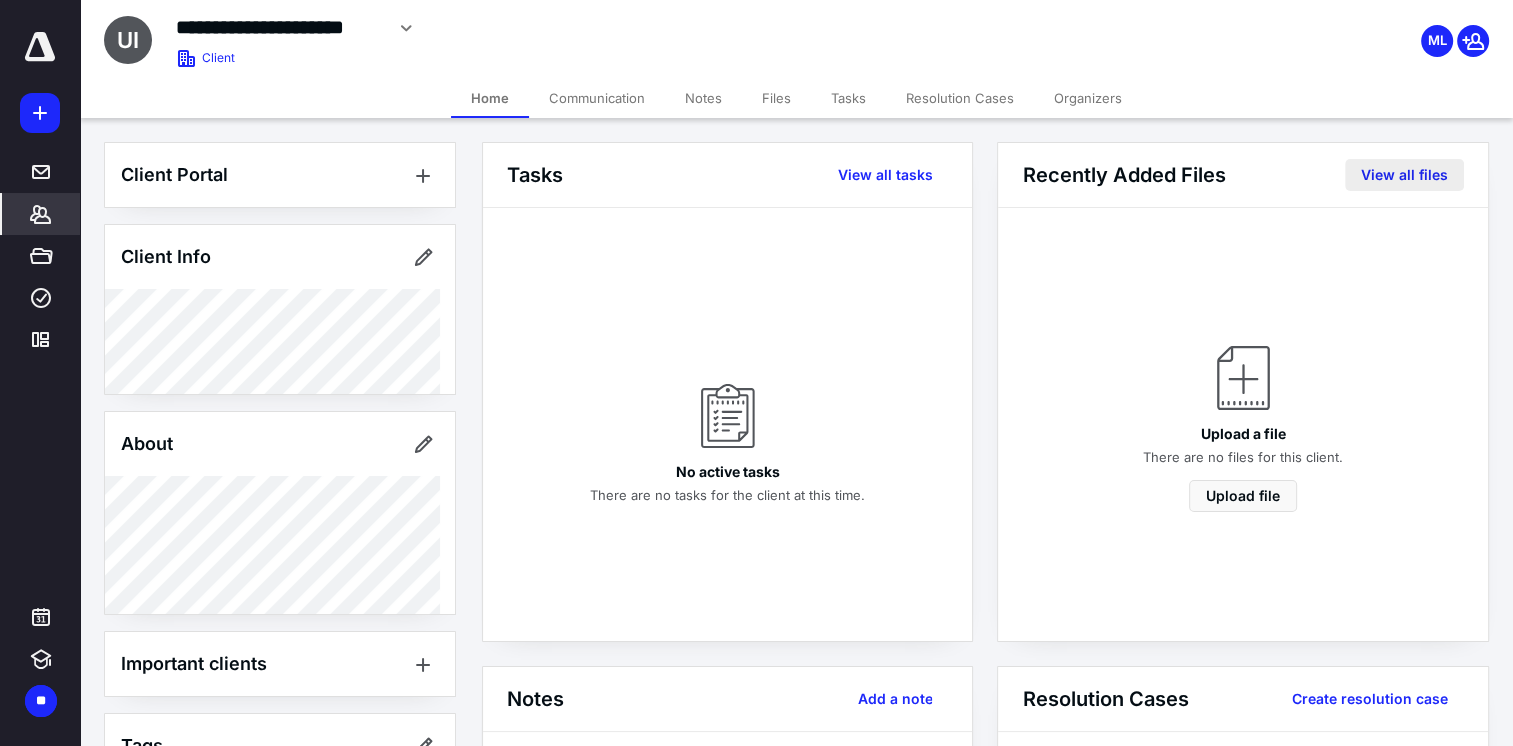 click on "View all files" at bounding box center [1404, 175] 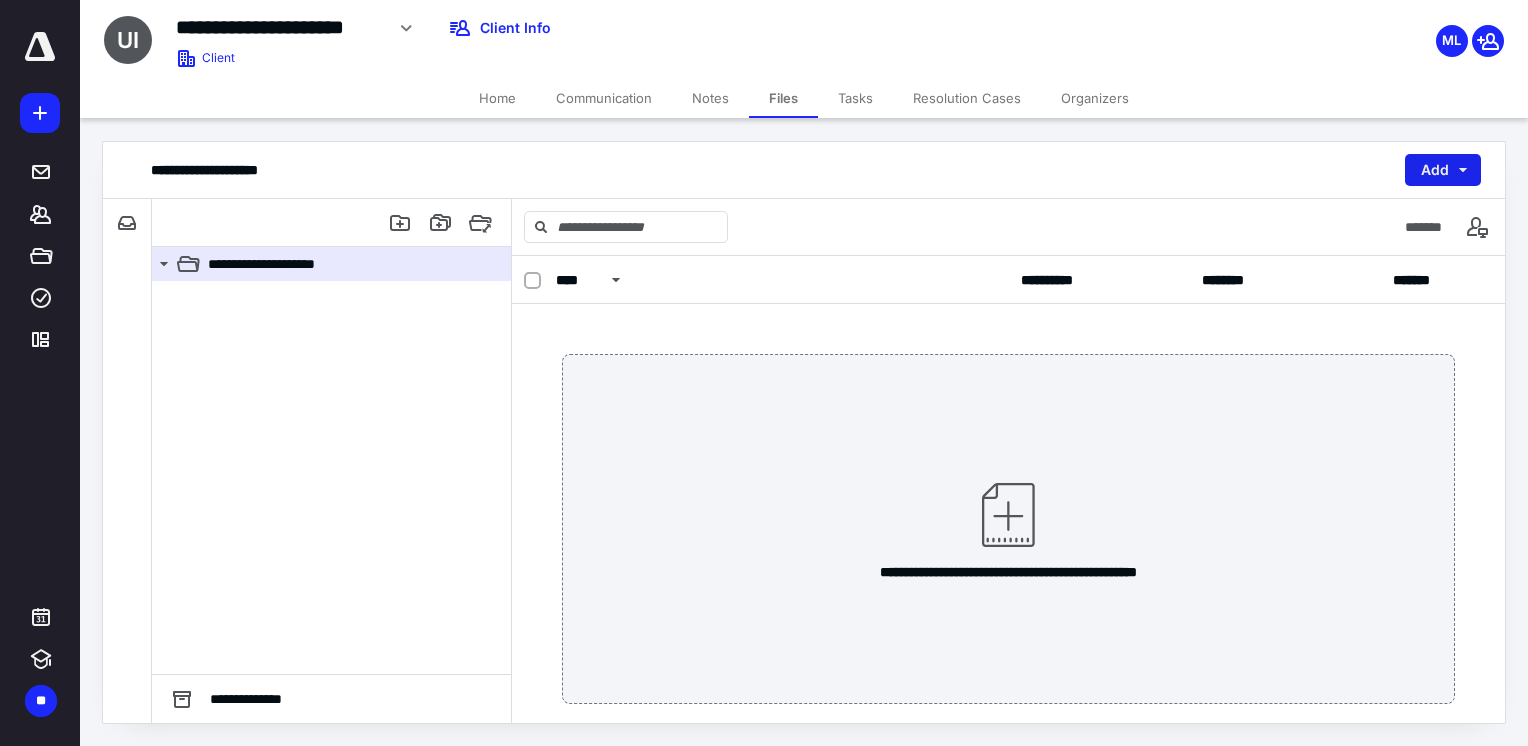 click on "Add" at bounding box center [1443, 170] 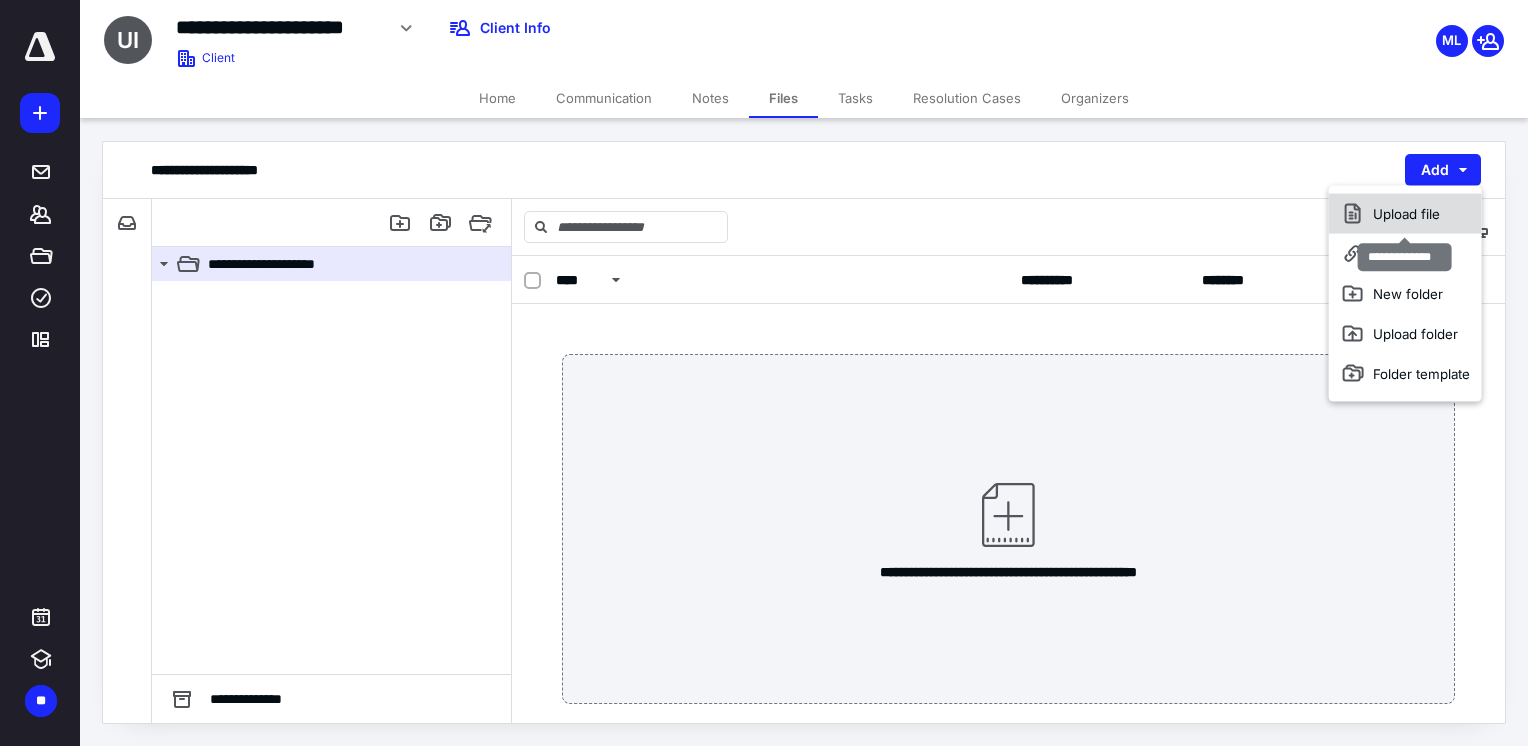 click on "Upload file" at bounding box center [1405, 214] 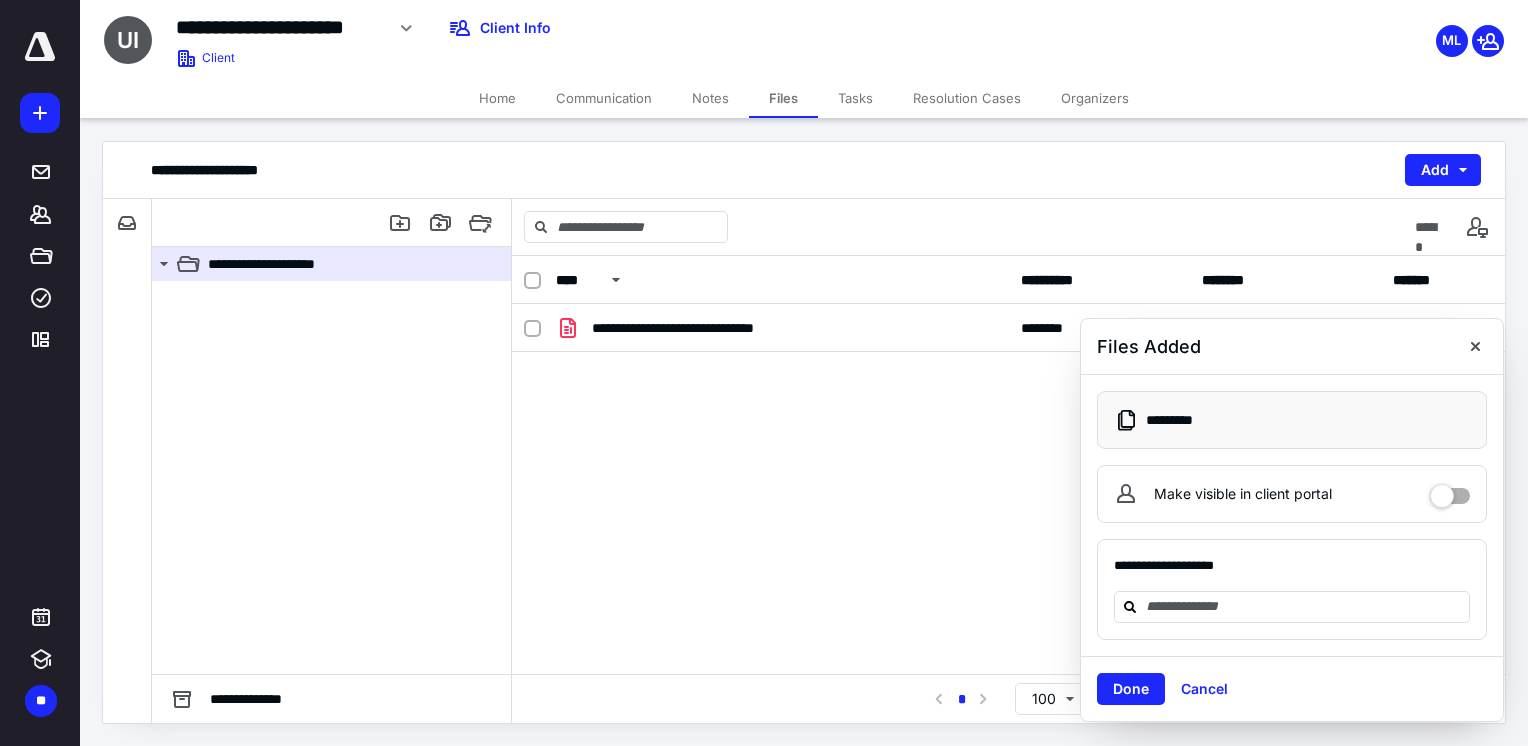 click 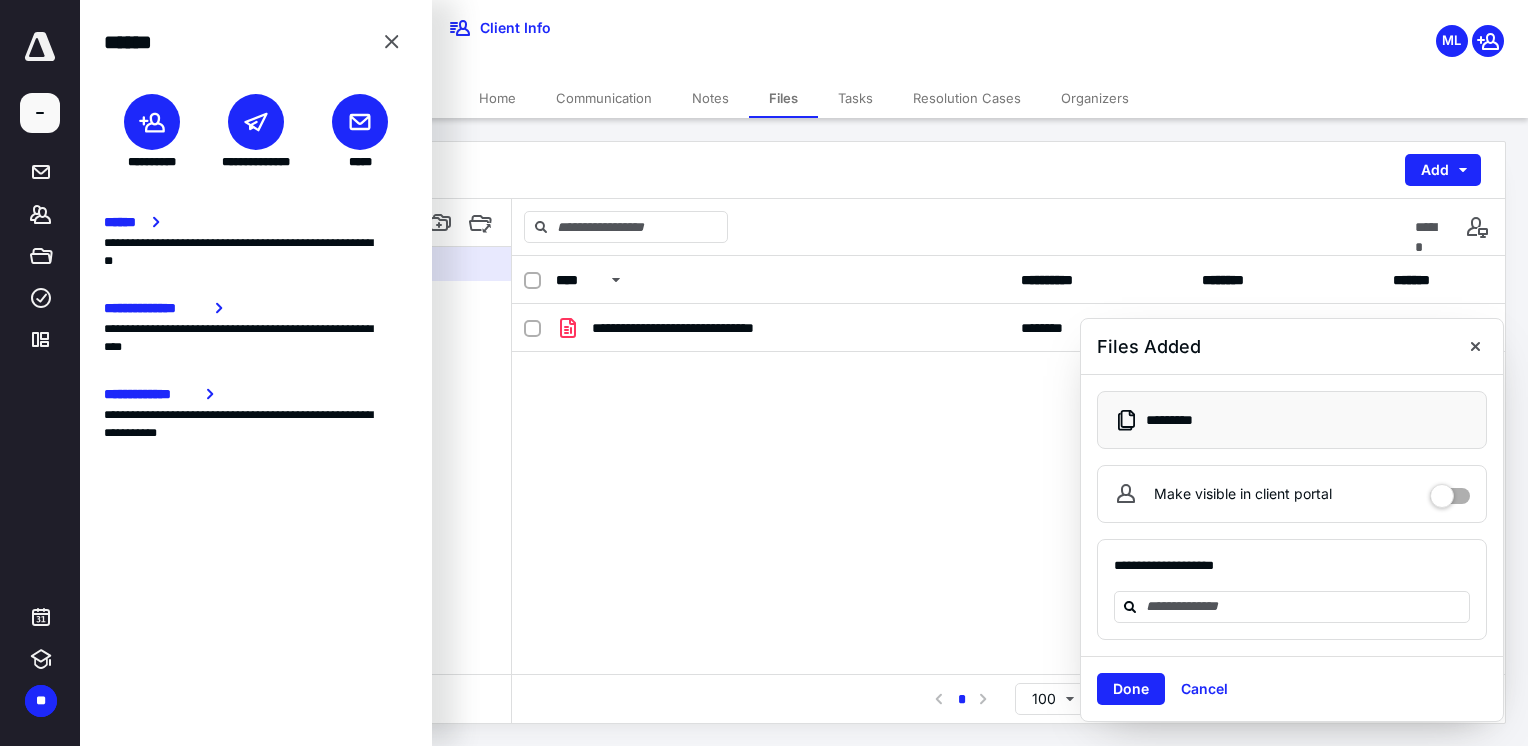click 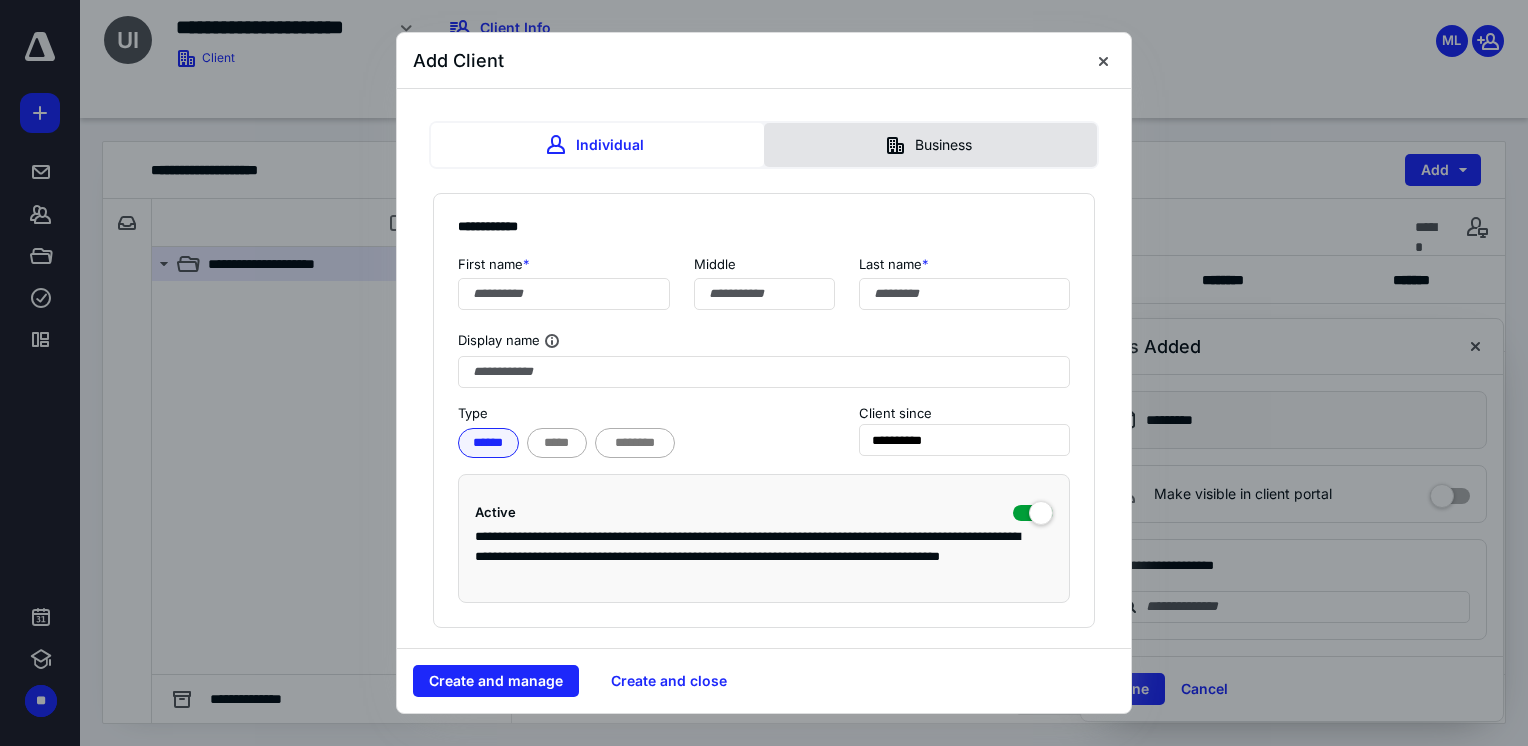 click on "Business" at bounding box center (930, 145) 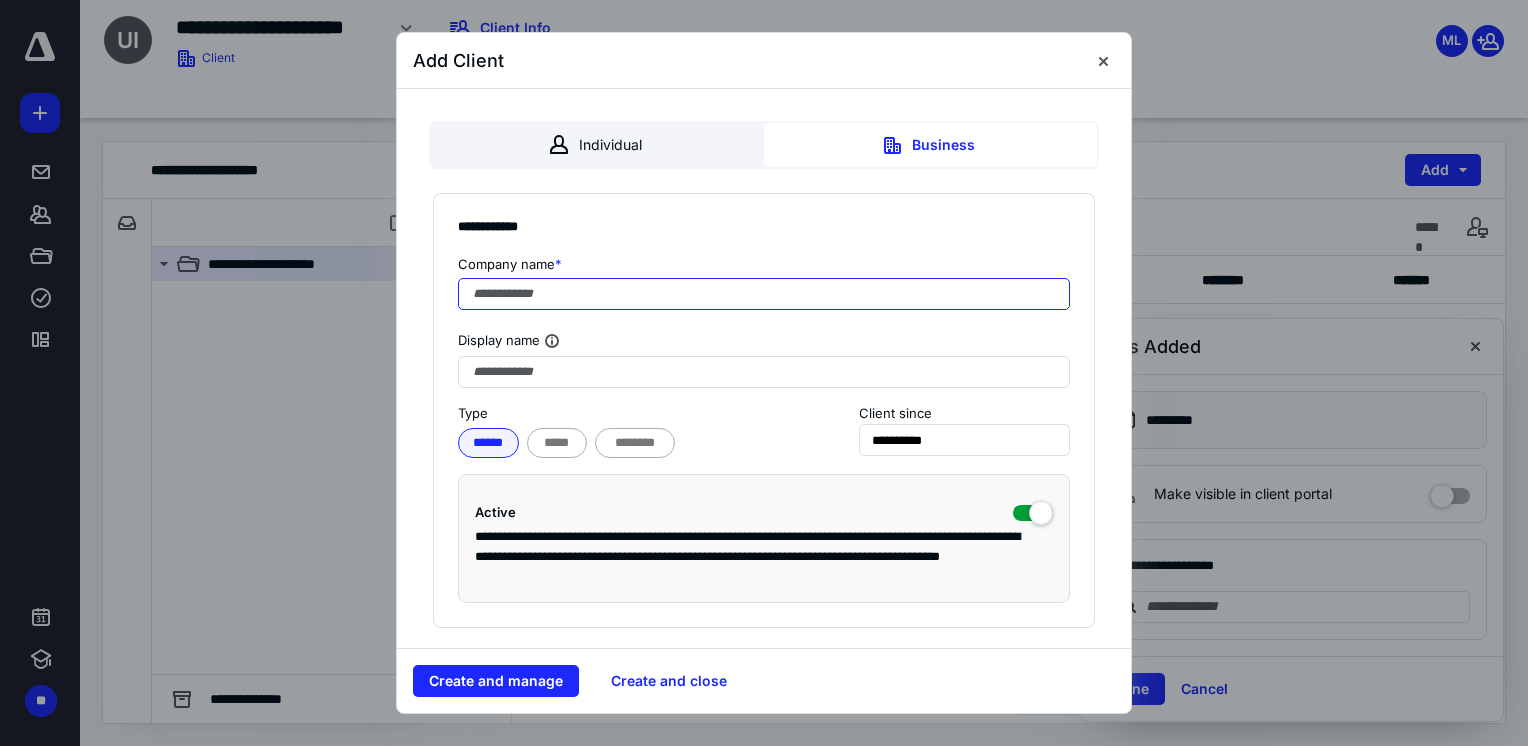 drag, startPoint x: 476, startPoint y: 294, endPoint x: 485, endPoint y: 306, distance: 15 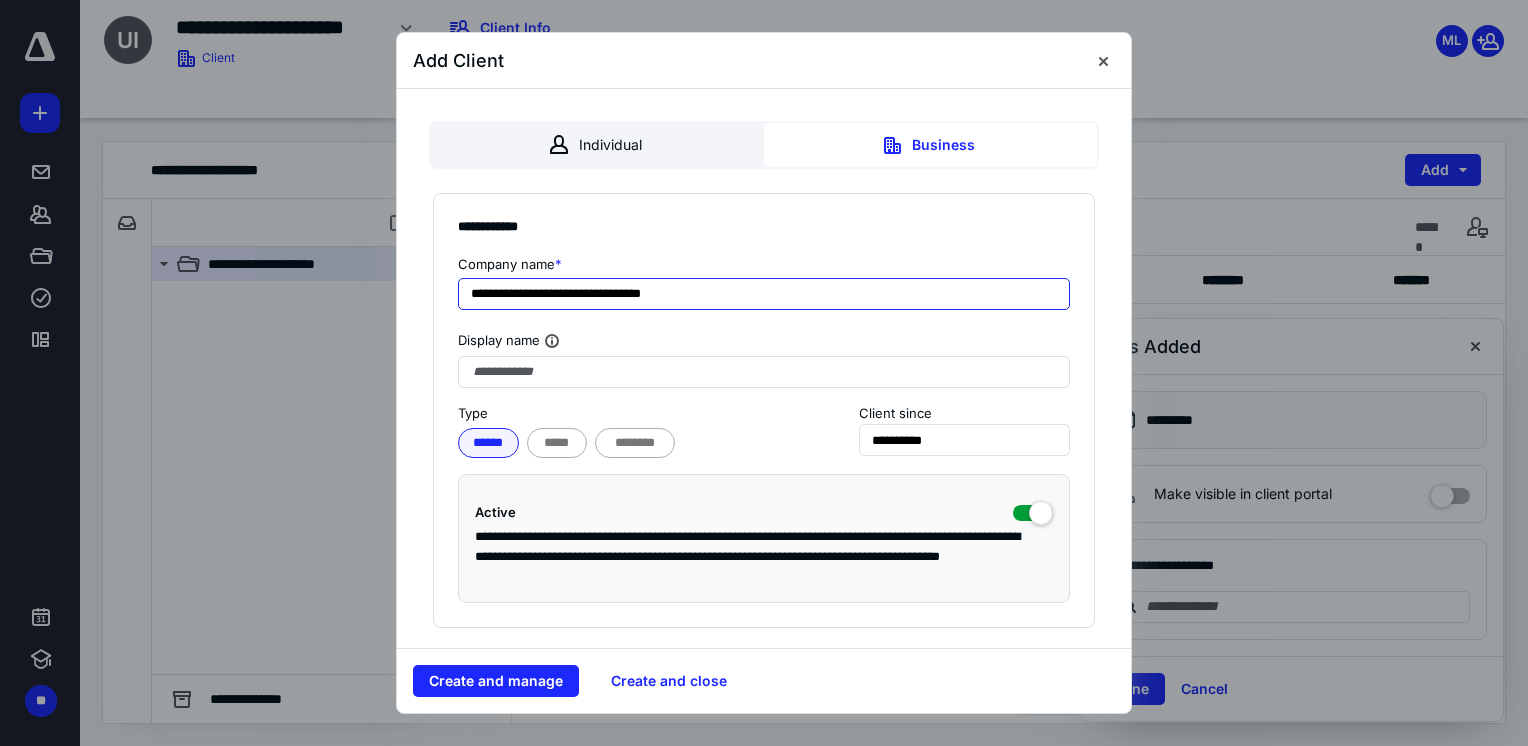 drag, startPoint x: 712, startPoint y: 295, endPoint x: 399, endPoint y: 301, distance: 313.0575 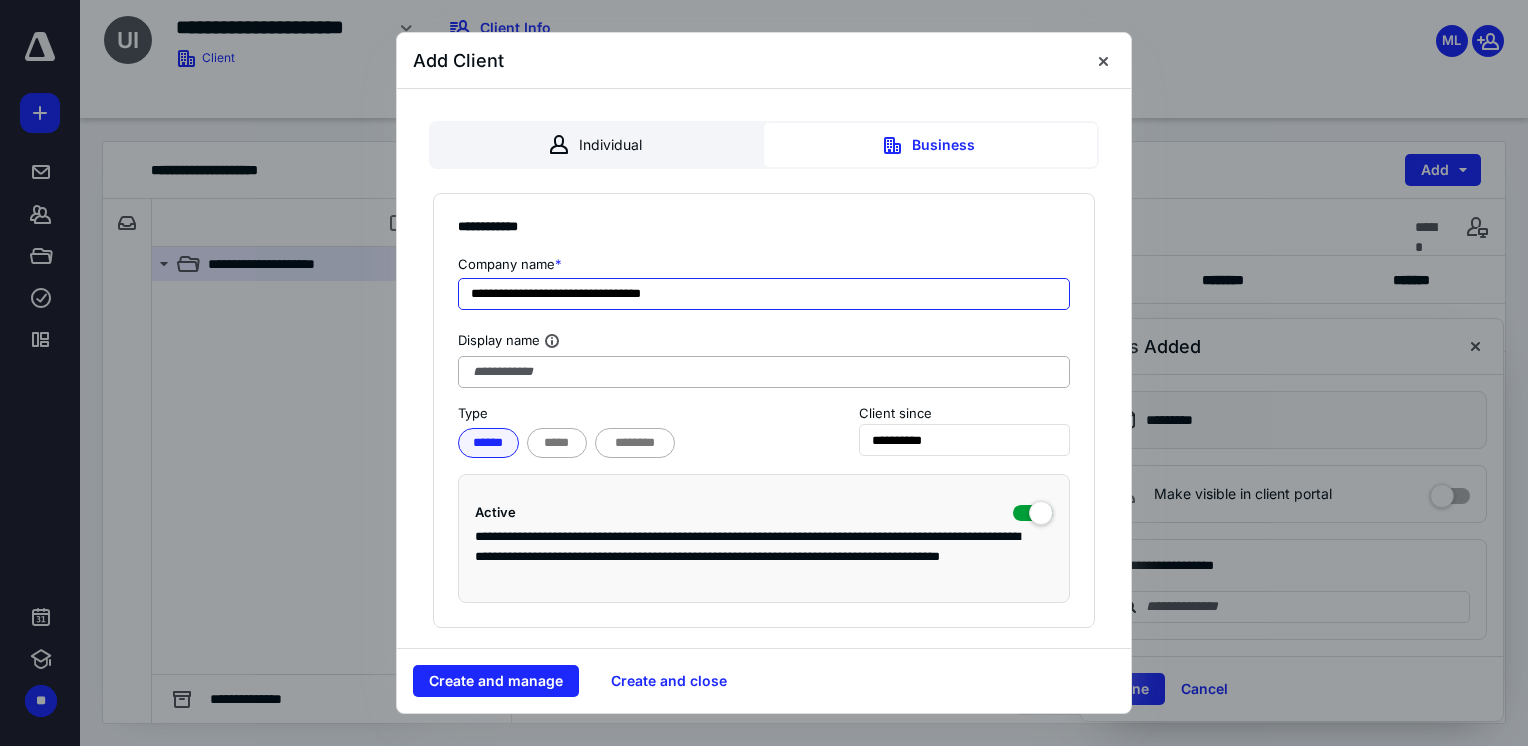type on "**********" 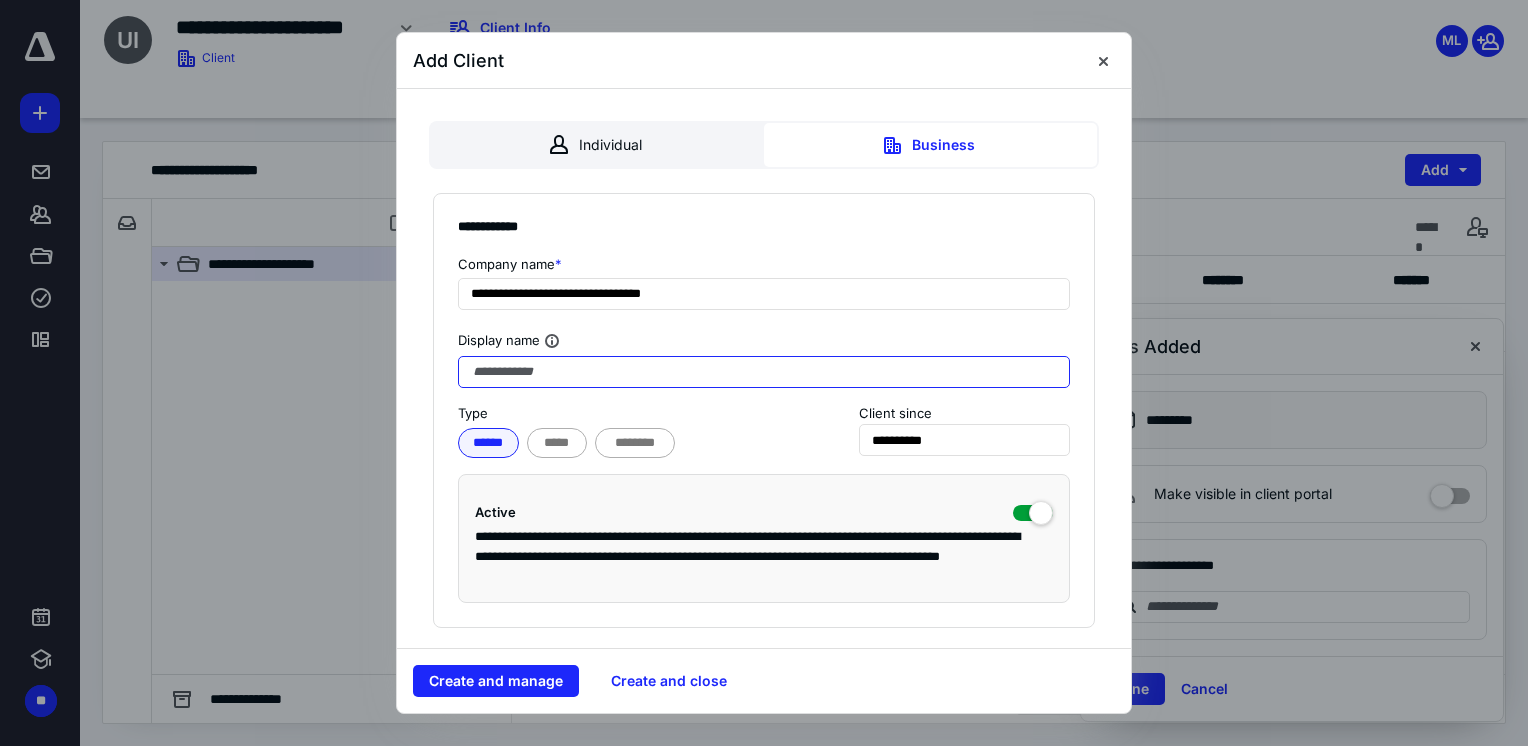paste on "**********" 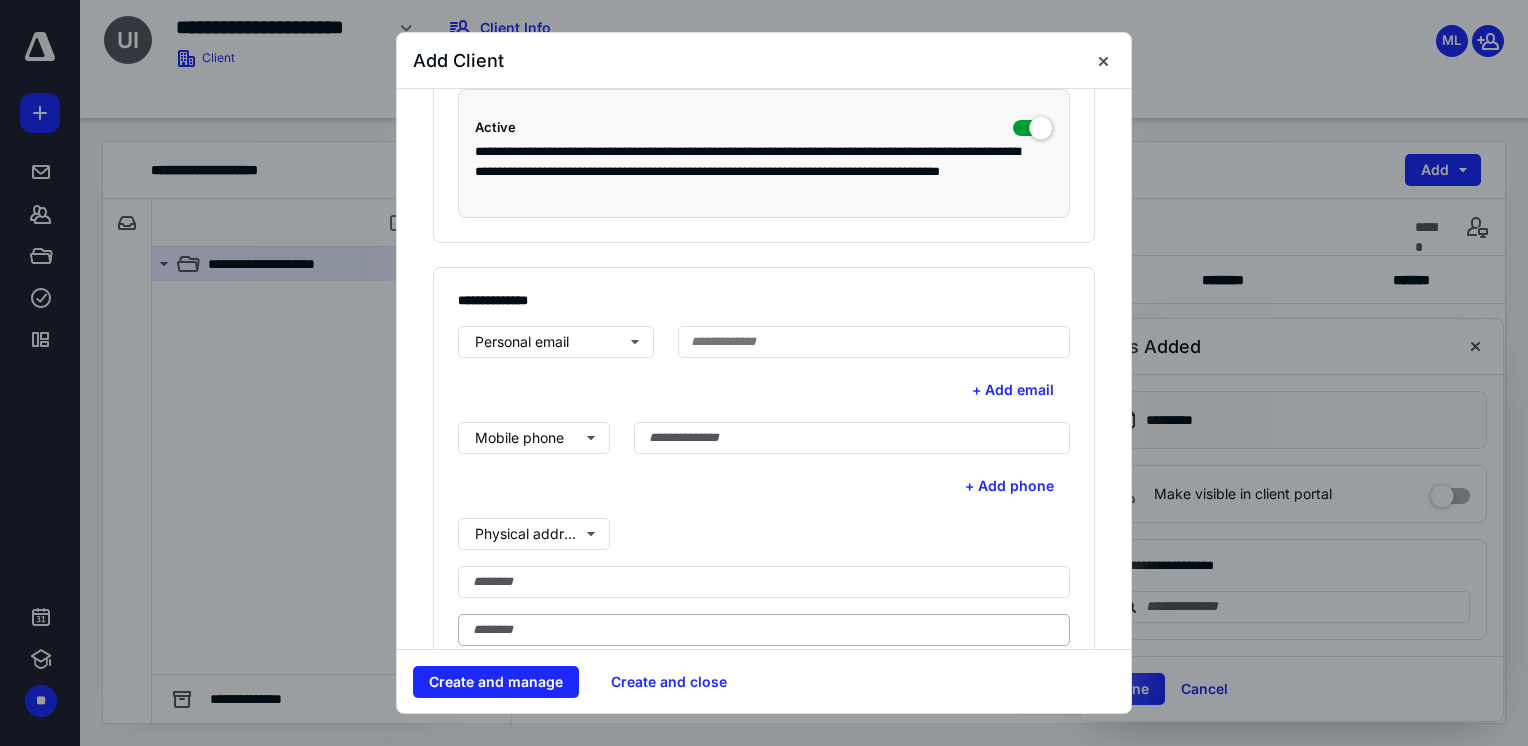 scroll, scrollTop: 500, scrollLeft: 0, axis: vertical 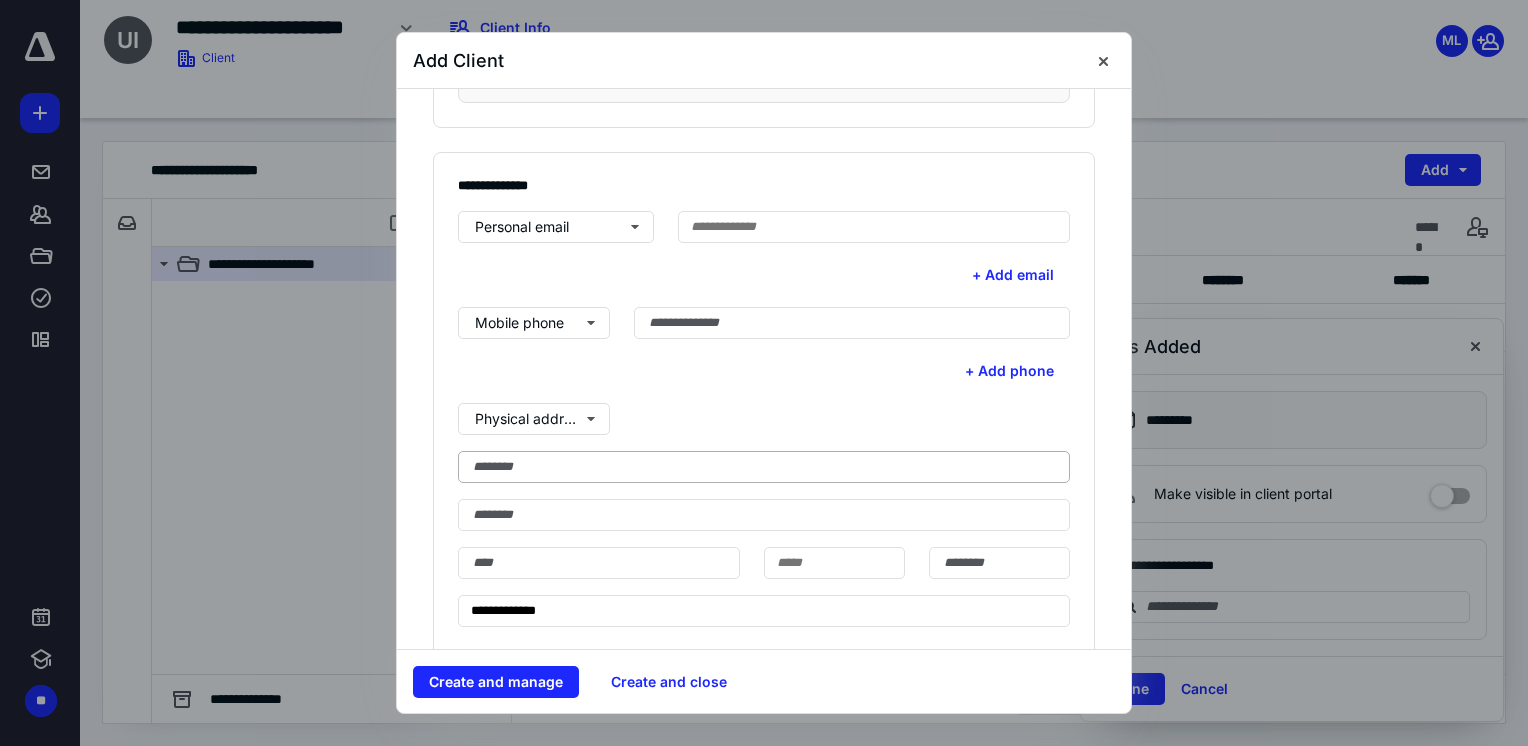 type on "**********" 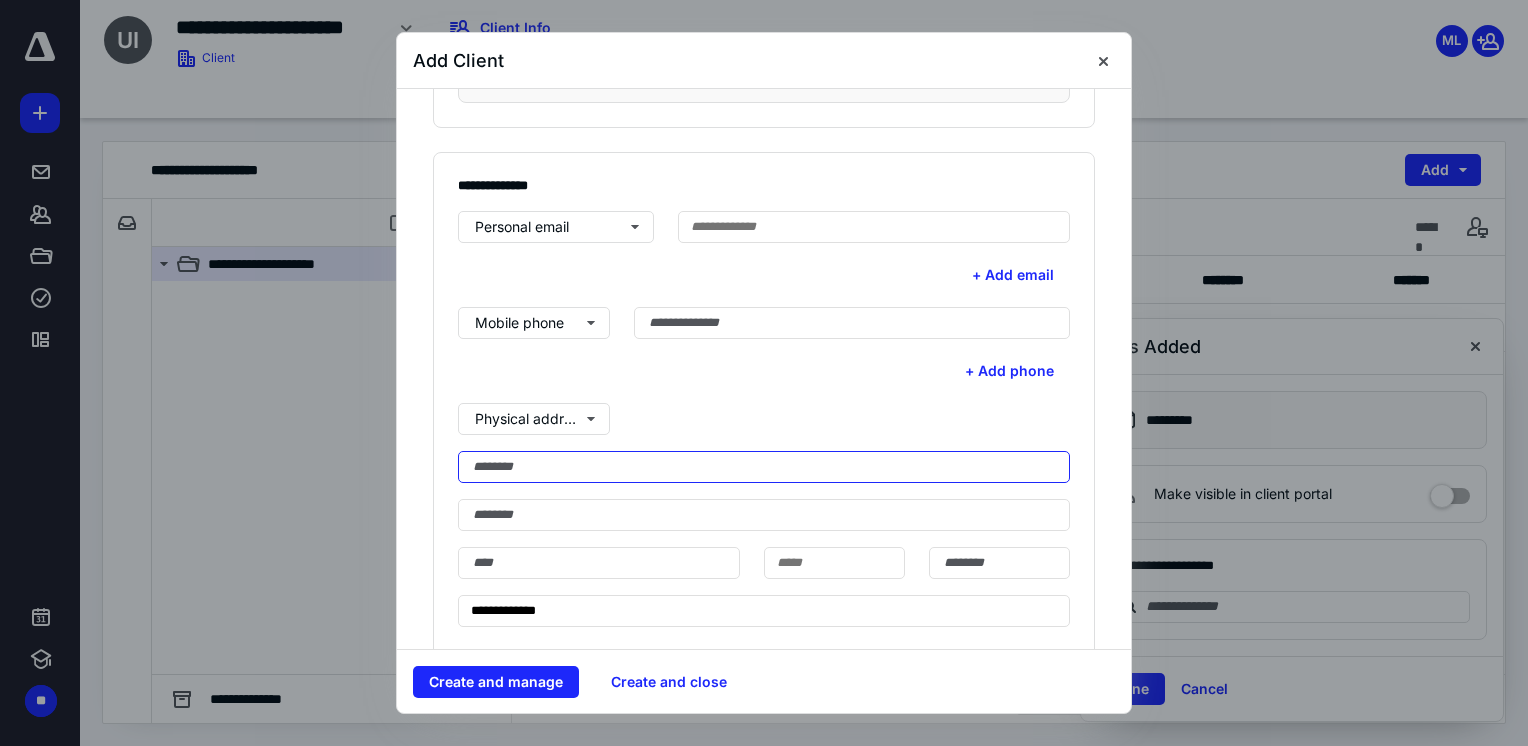 click at bounding box center [764, 467] 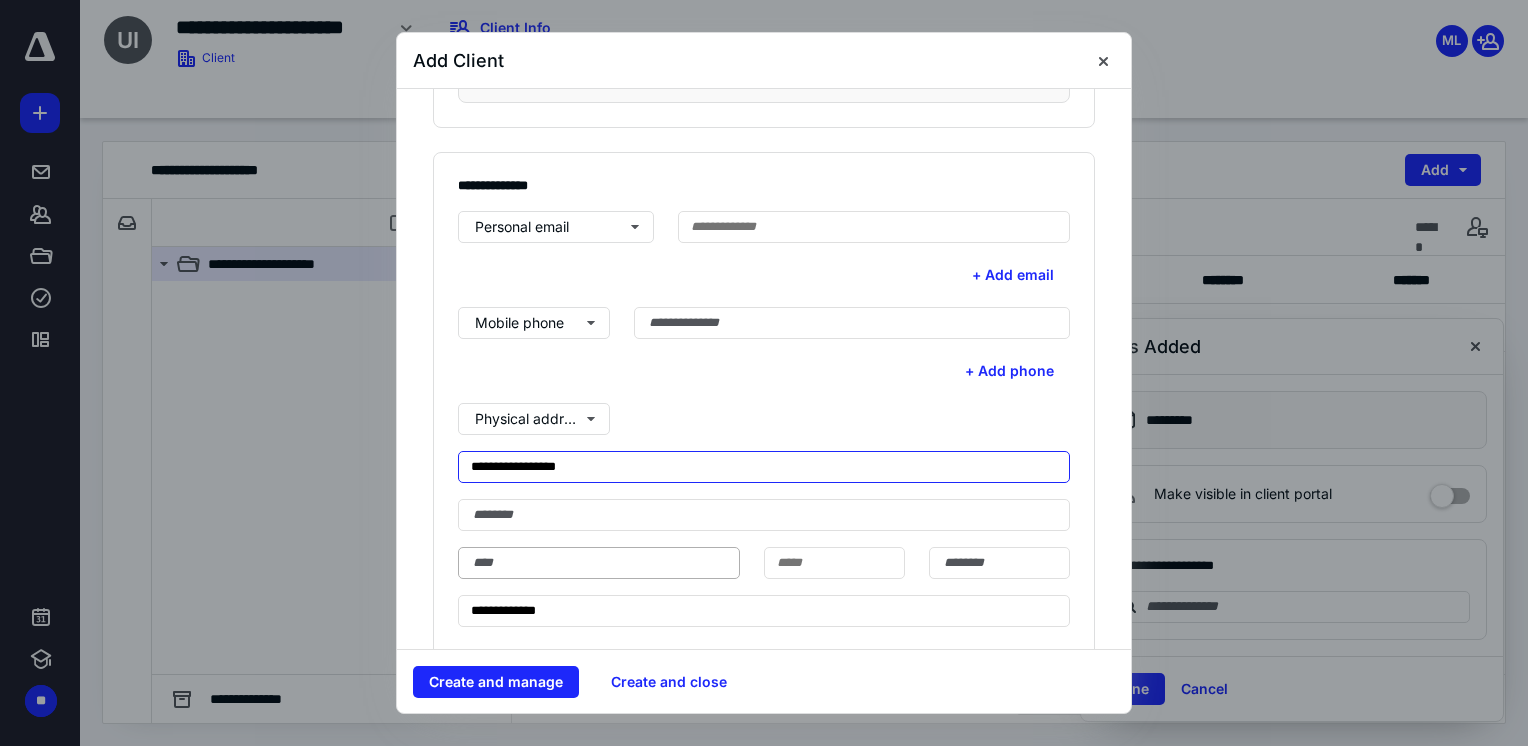 type on "**********" 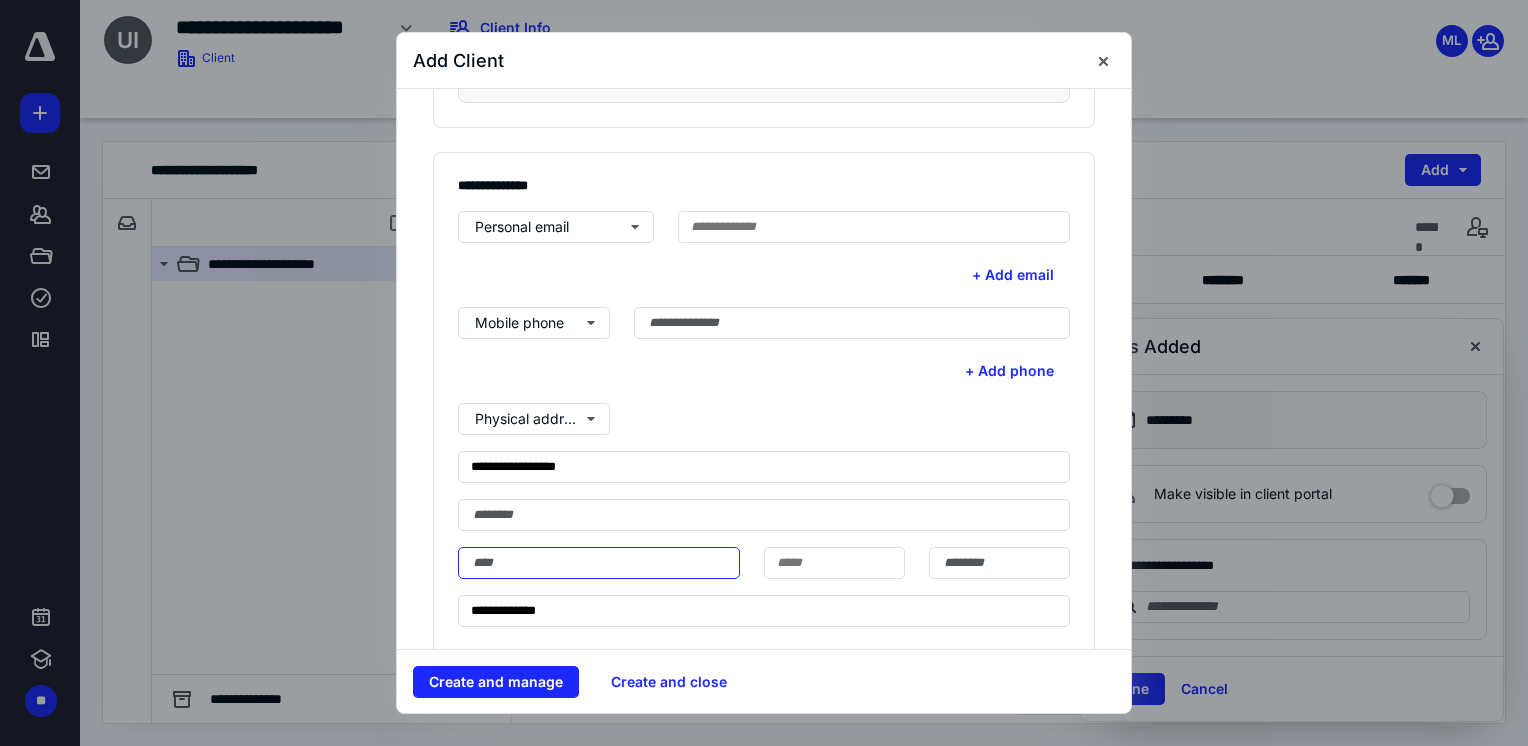 click at bounding box center (599, 563) 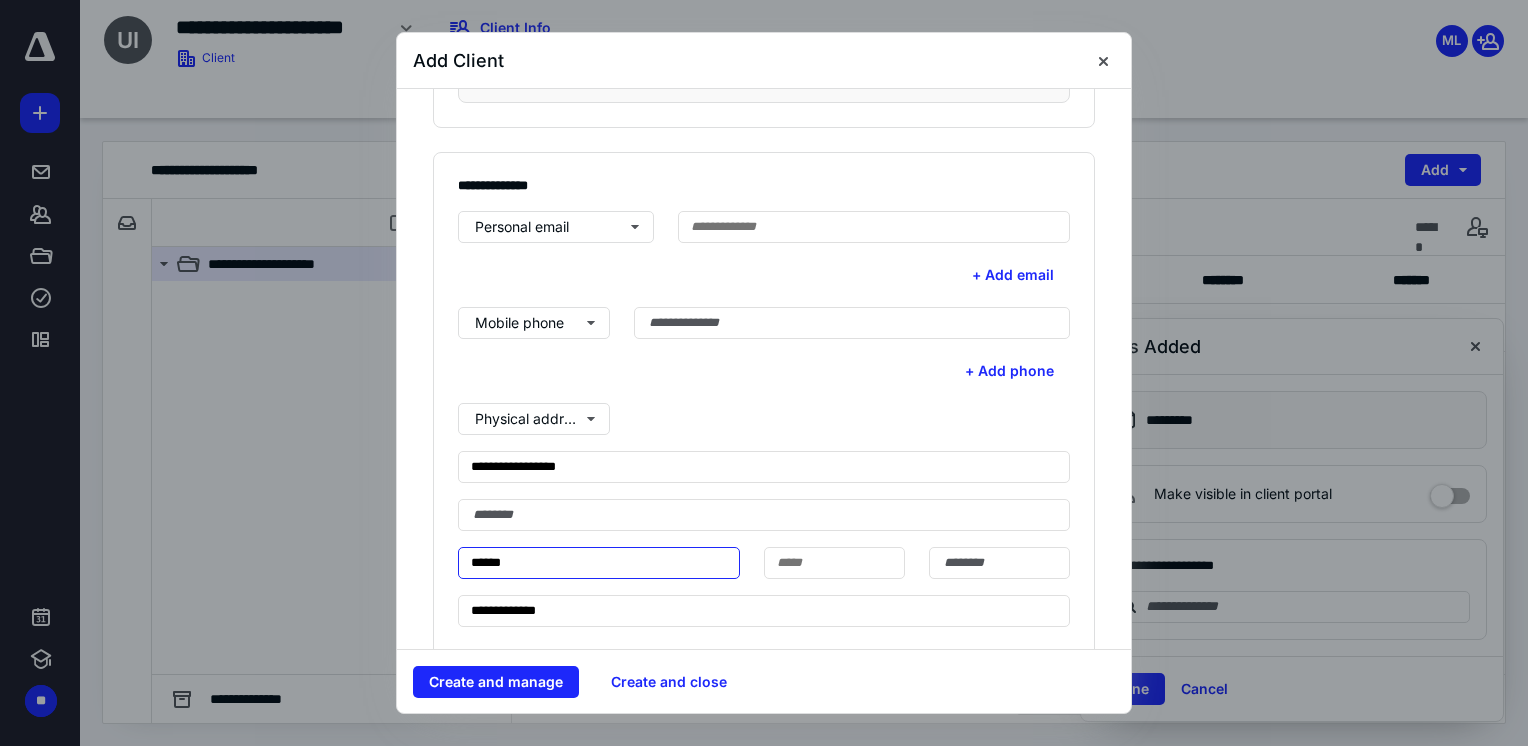 type on "******" 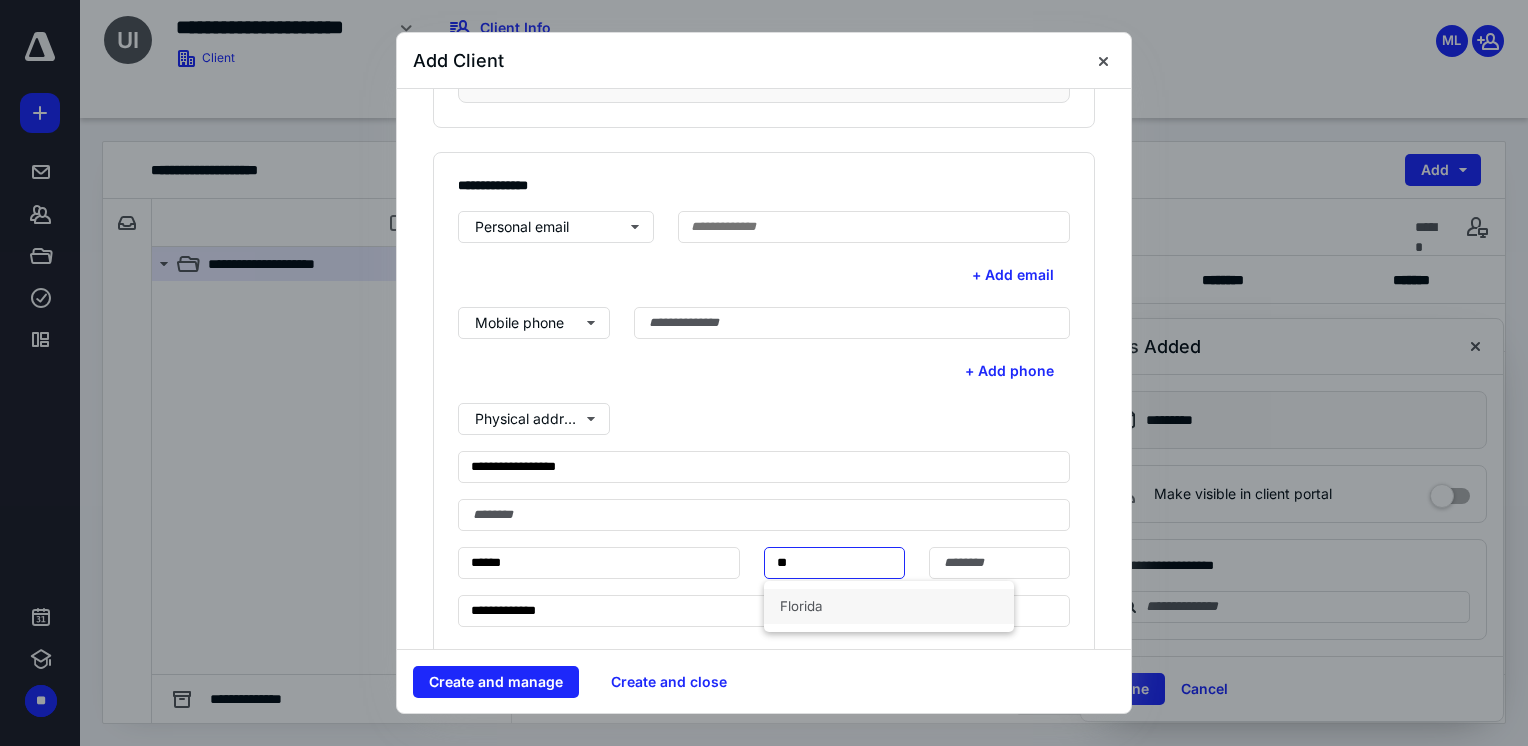 drag, startPoint x: 791, startPoint y: 602, endPoint x: 932, endPoint y: 562, distance: 146.56398 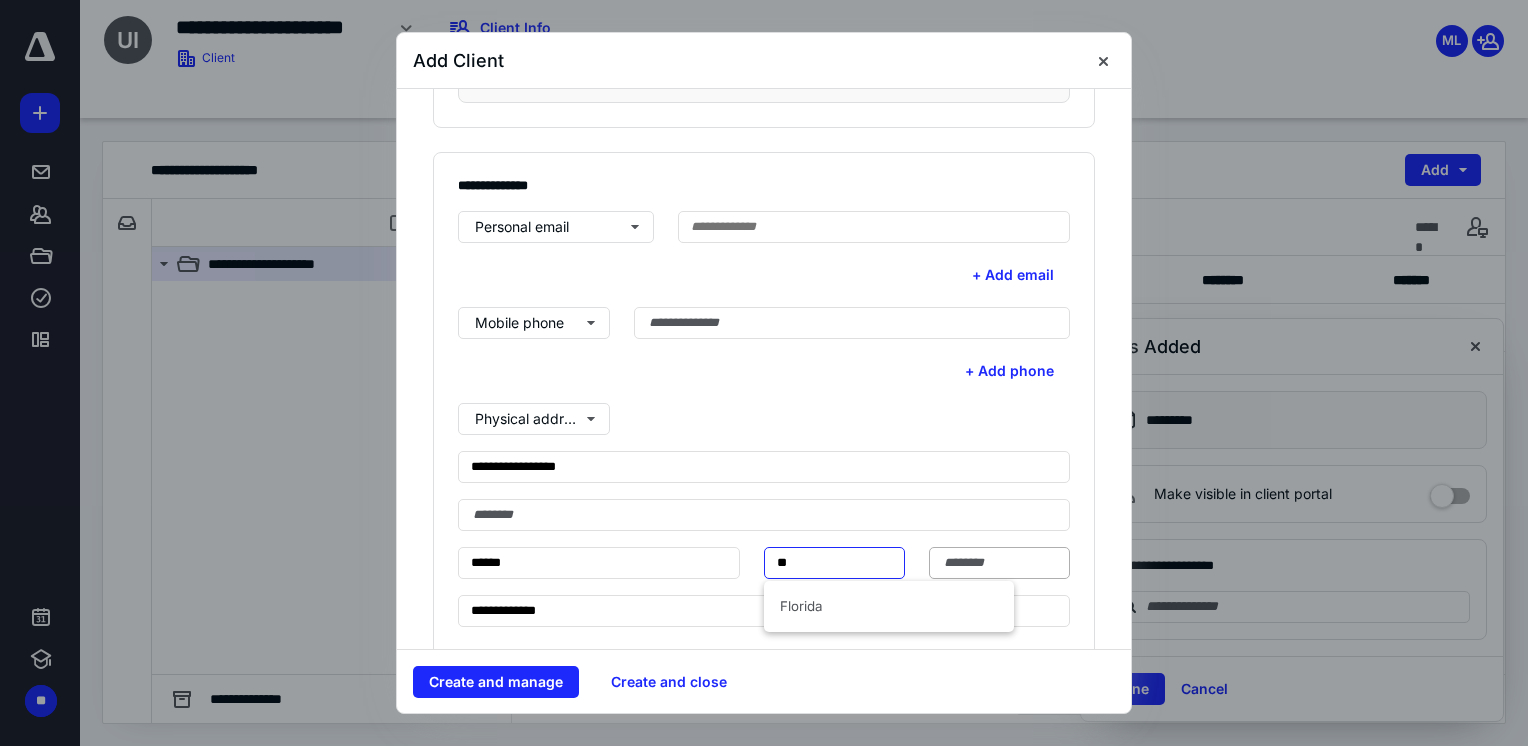 click on "Florida" at bounding box center (889, 606) 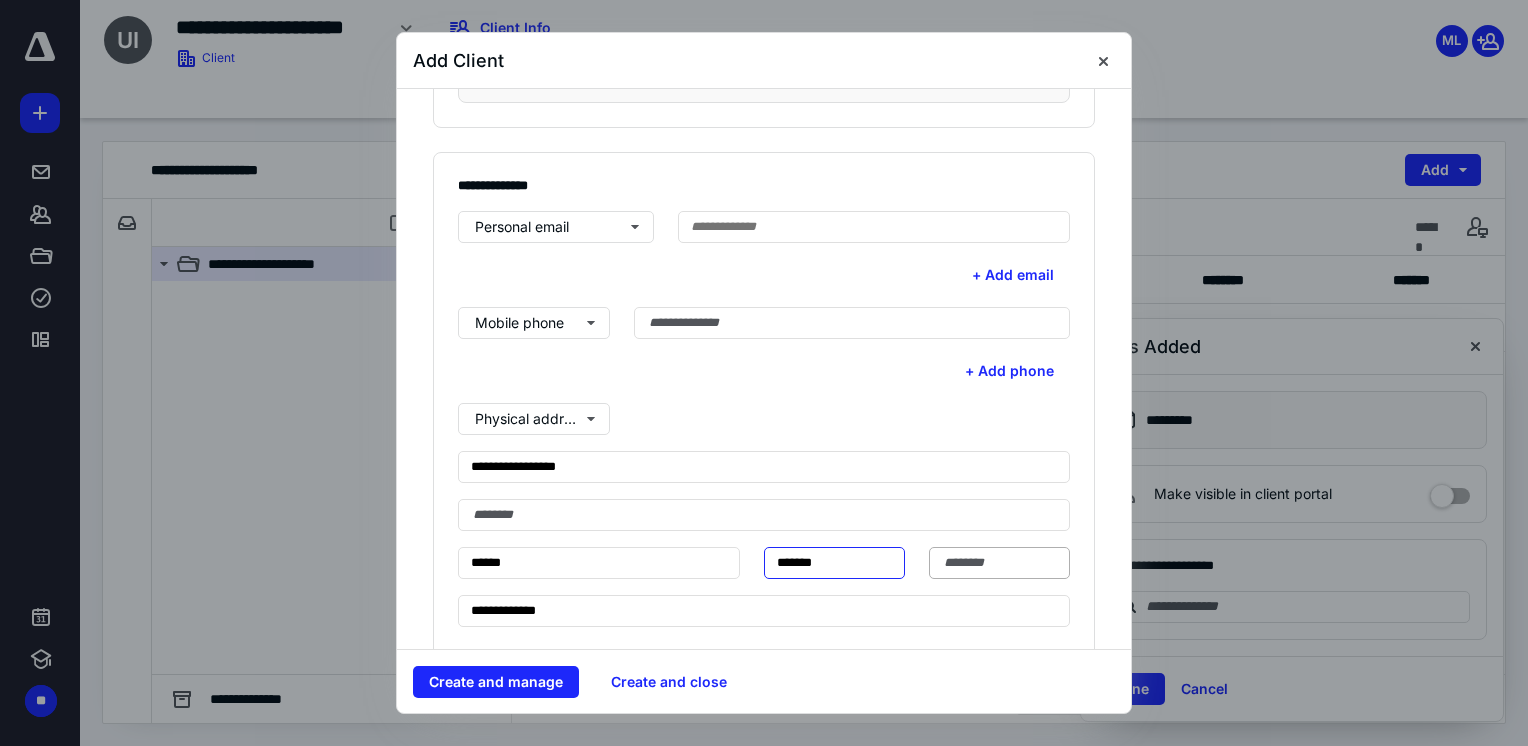 type on "*******" 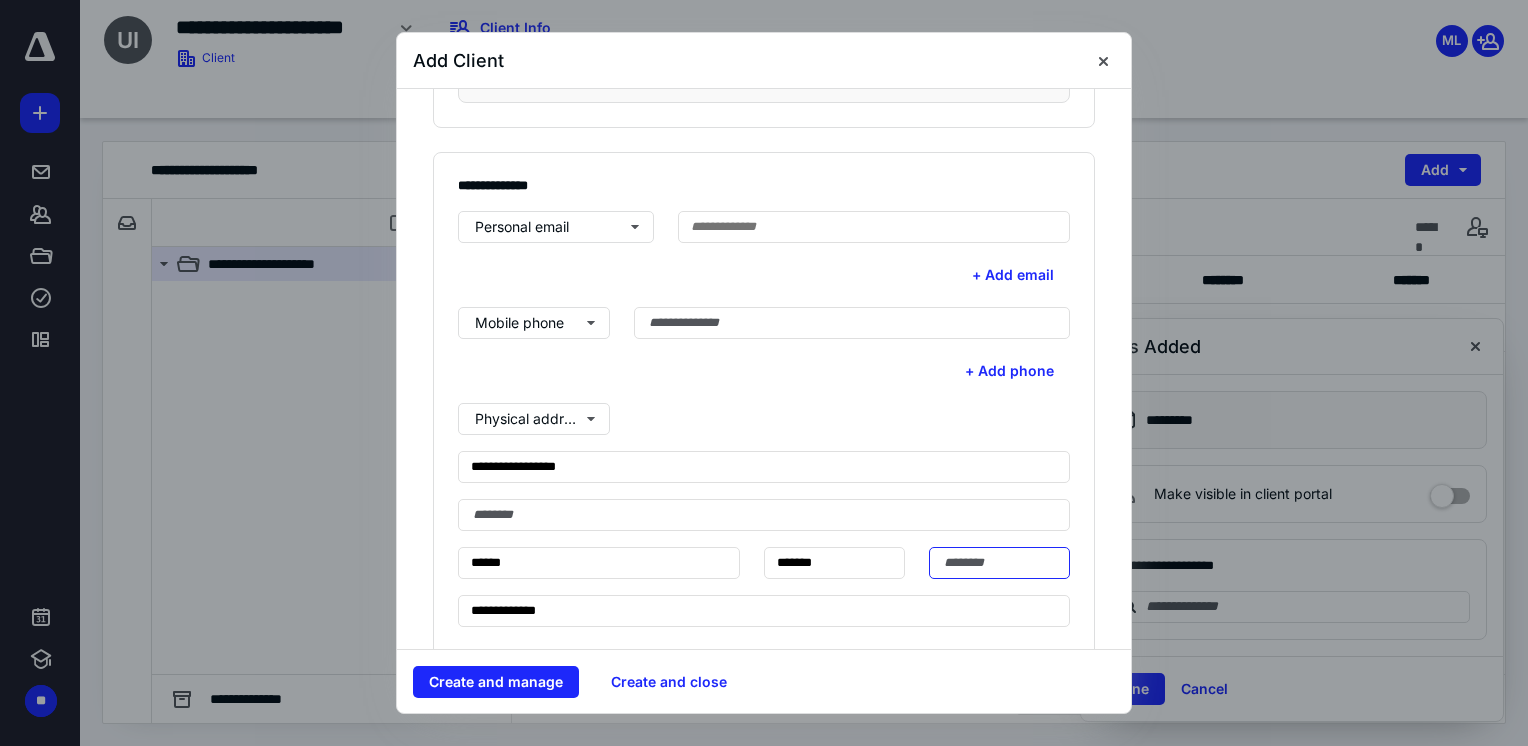 click at bounding box center [999, 563] 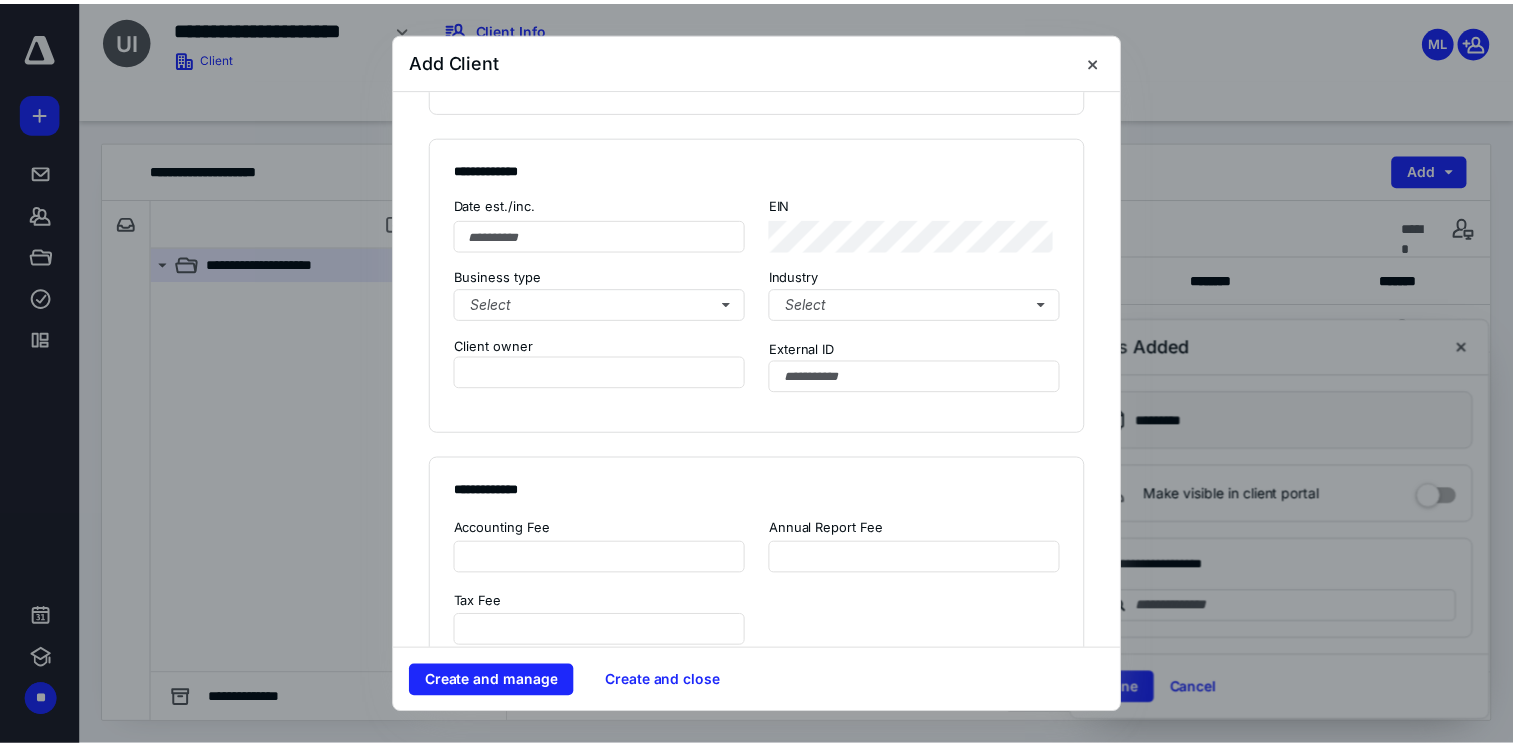 scroll, scrollTop: 1100, scrollLeft: 0, axis: vertical 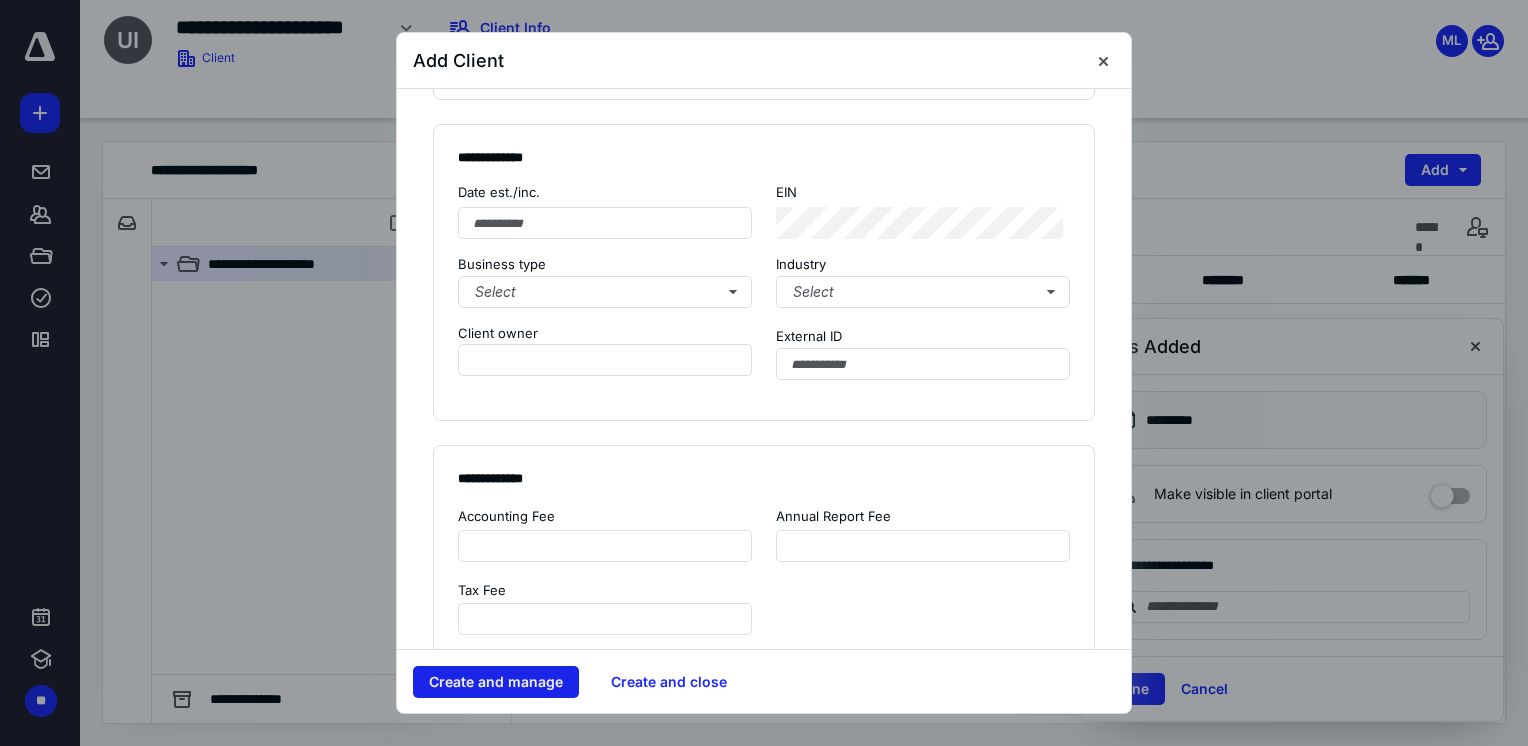 type on "*****" 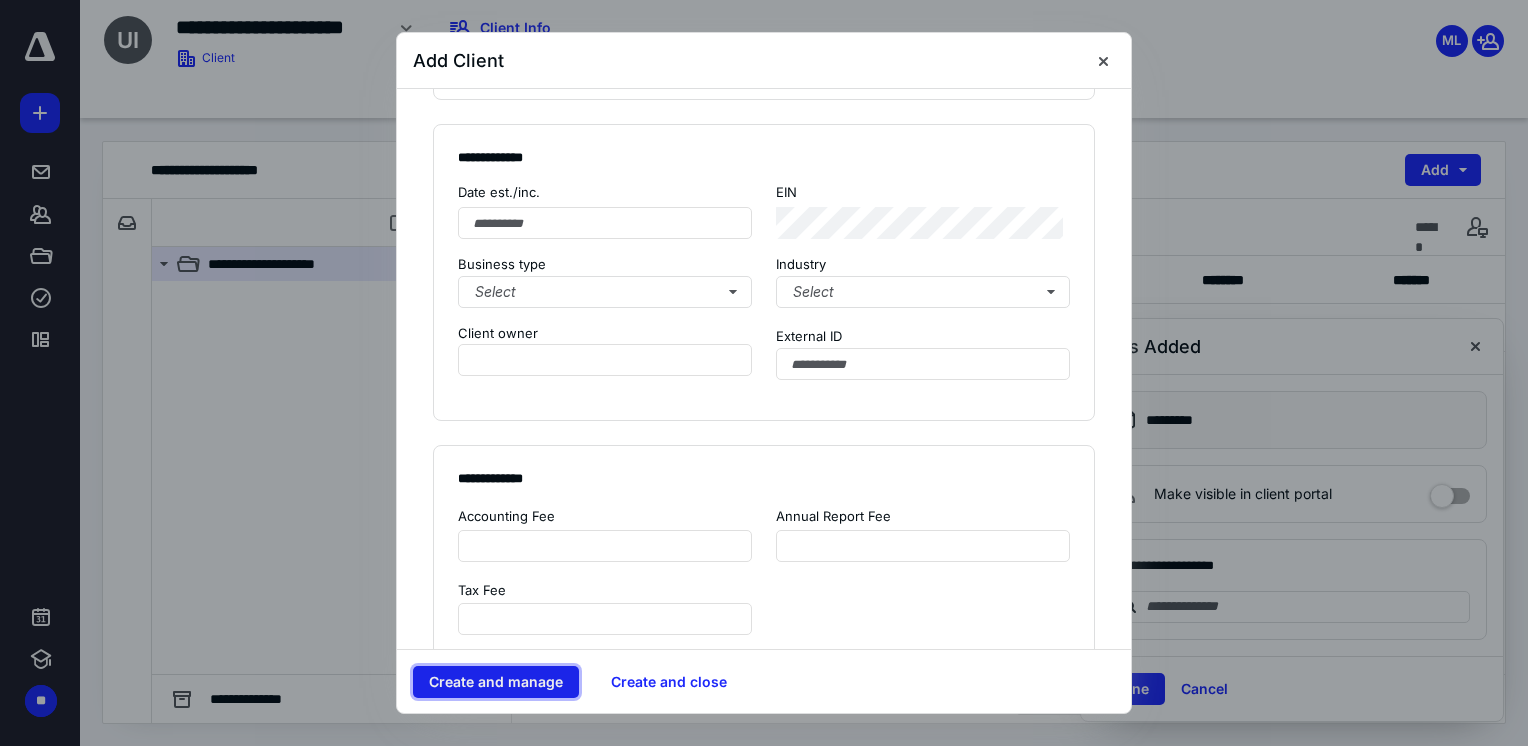 click on "Create and manage" at bounding box center (496, 682) 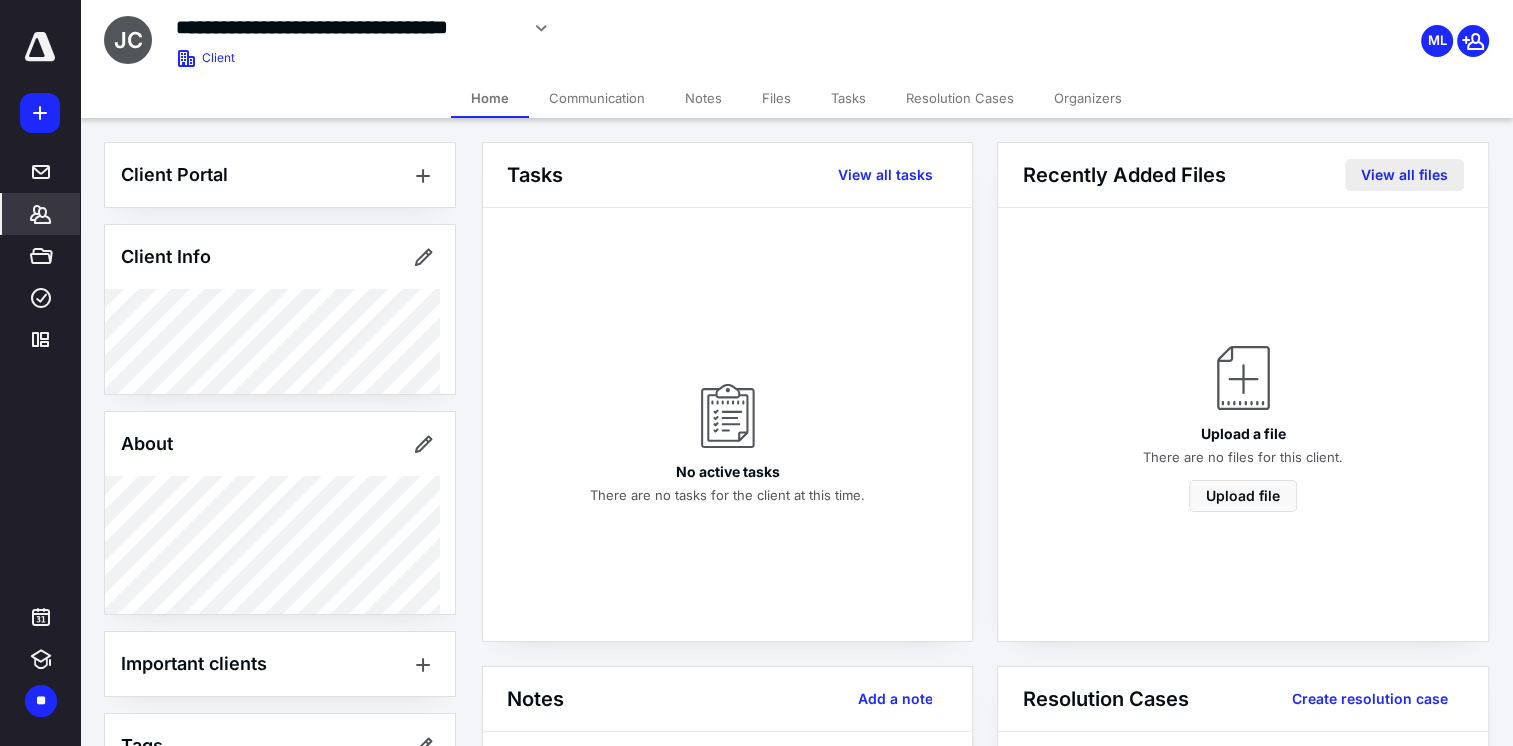 click on "View all files" at bounding box center (1404, 175) 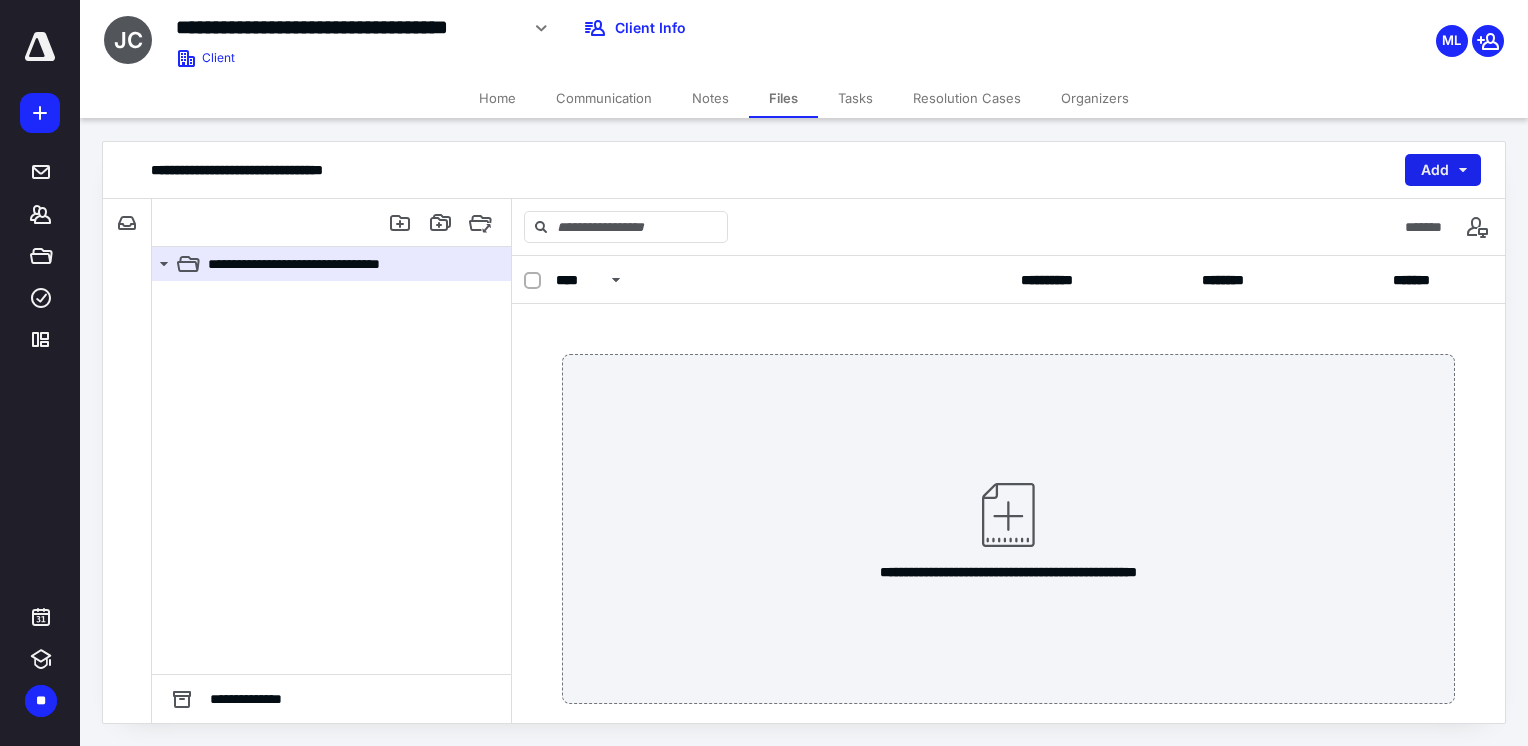 click on "Add" at bounding box center (1443, 170) 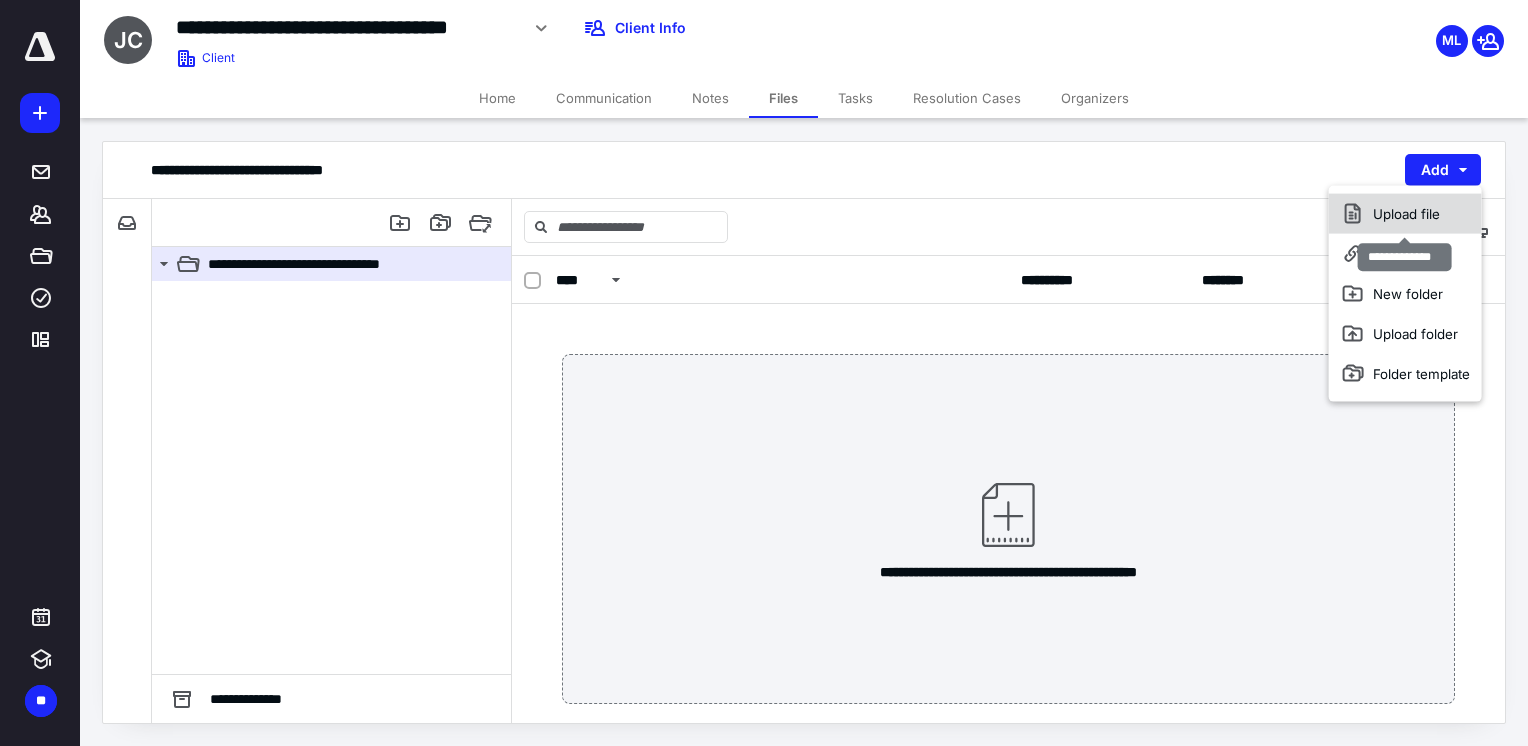 click on "Upload file" at bounding box center [1405, 214] 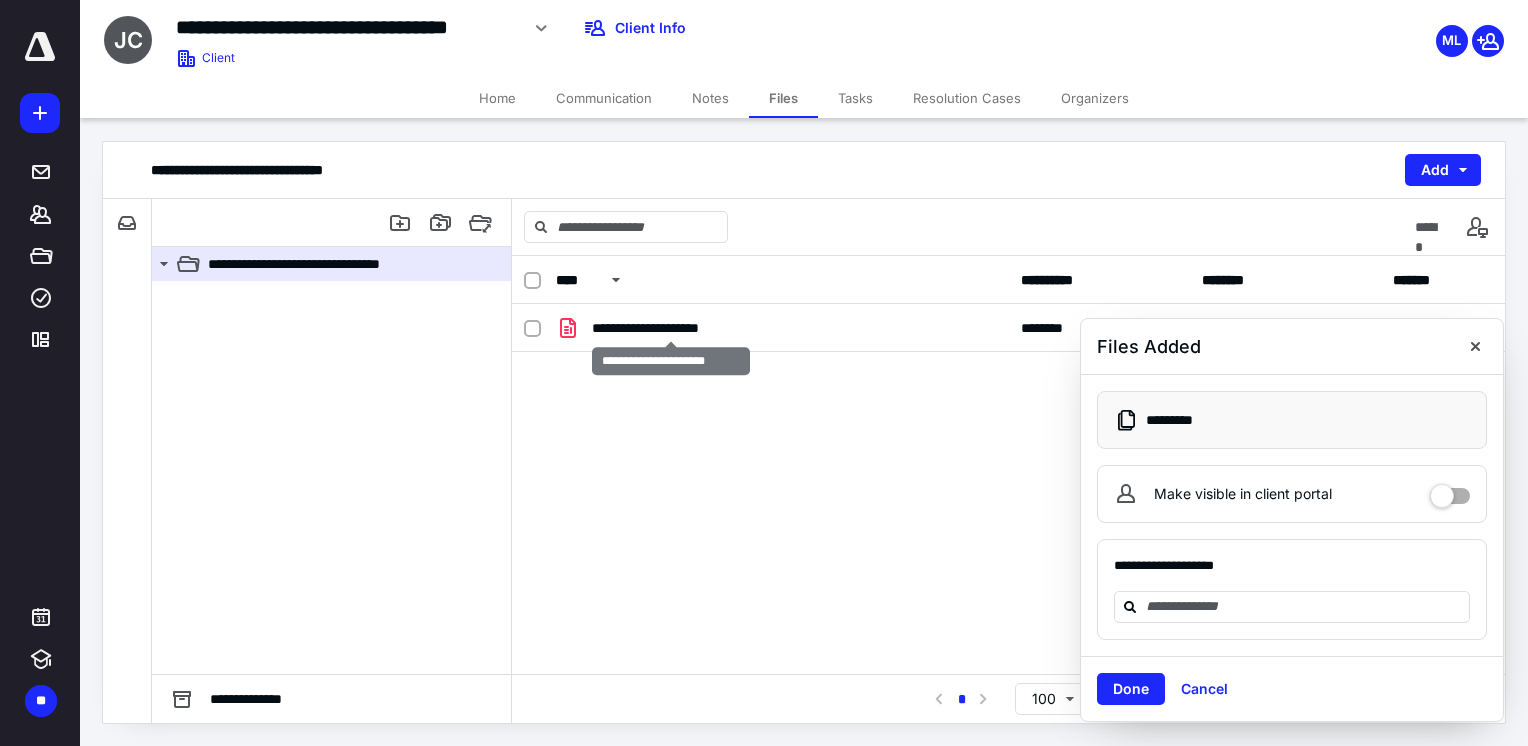 checkbox on "true" 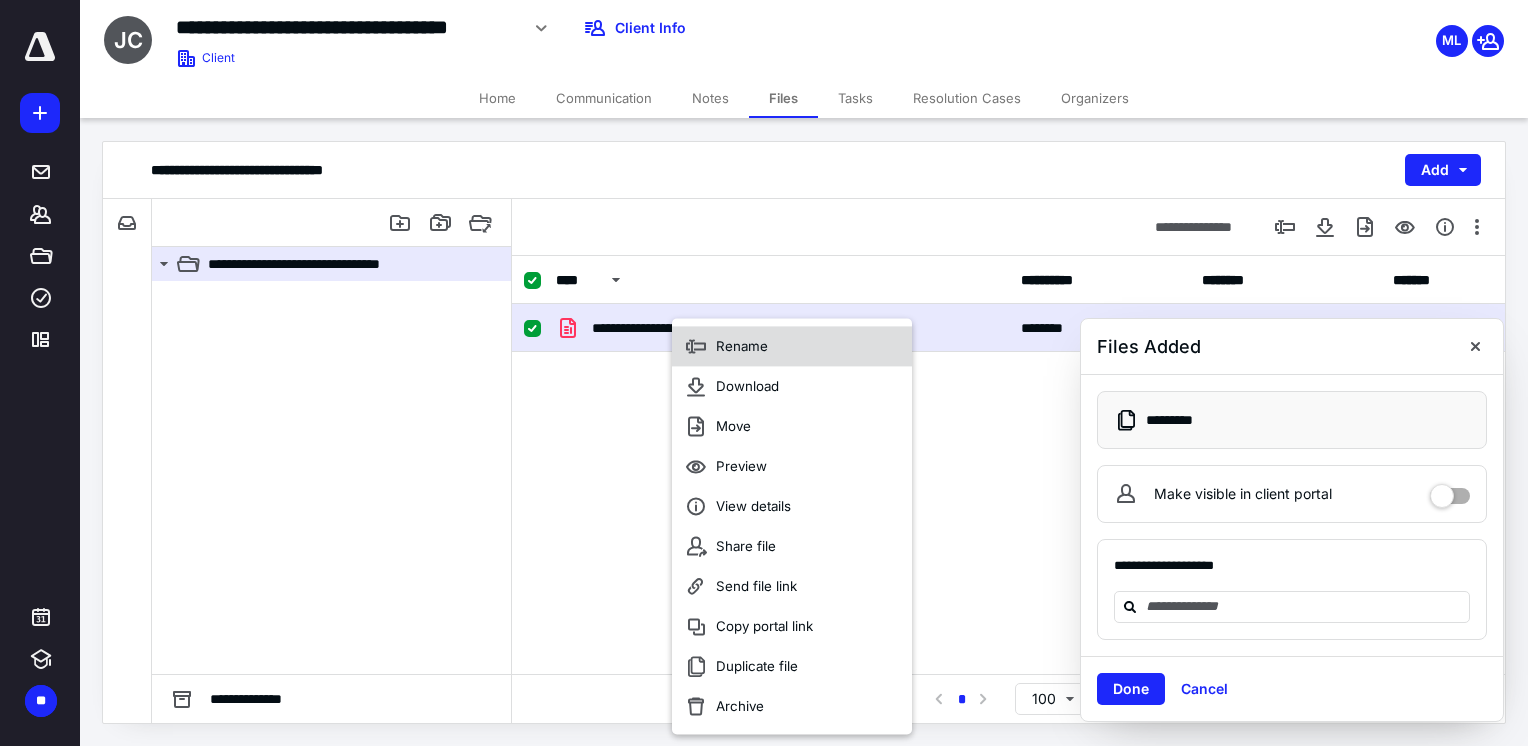 click on "Rename" at bounding box center (742, 346) 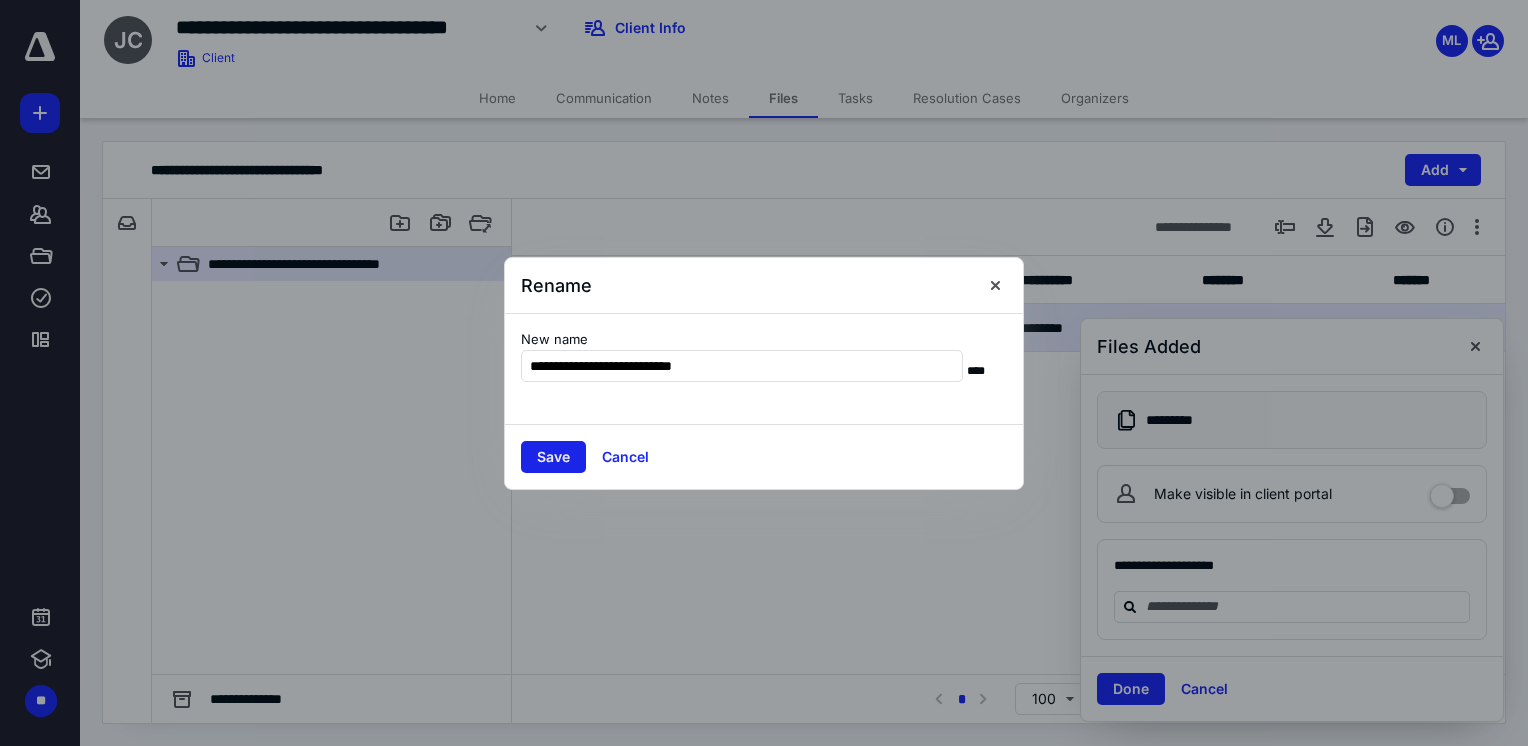 type on "**********" 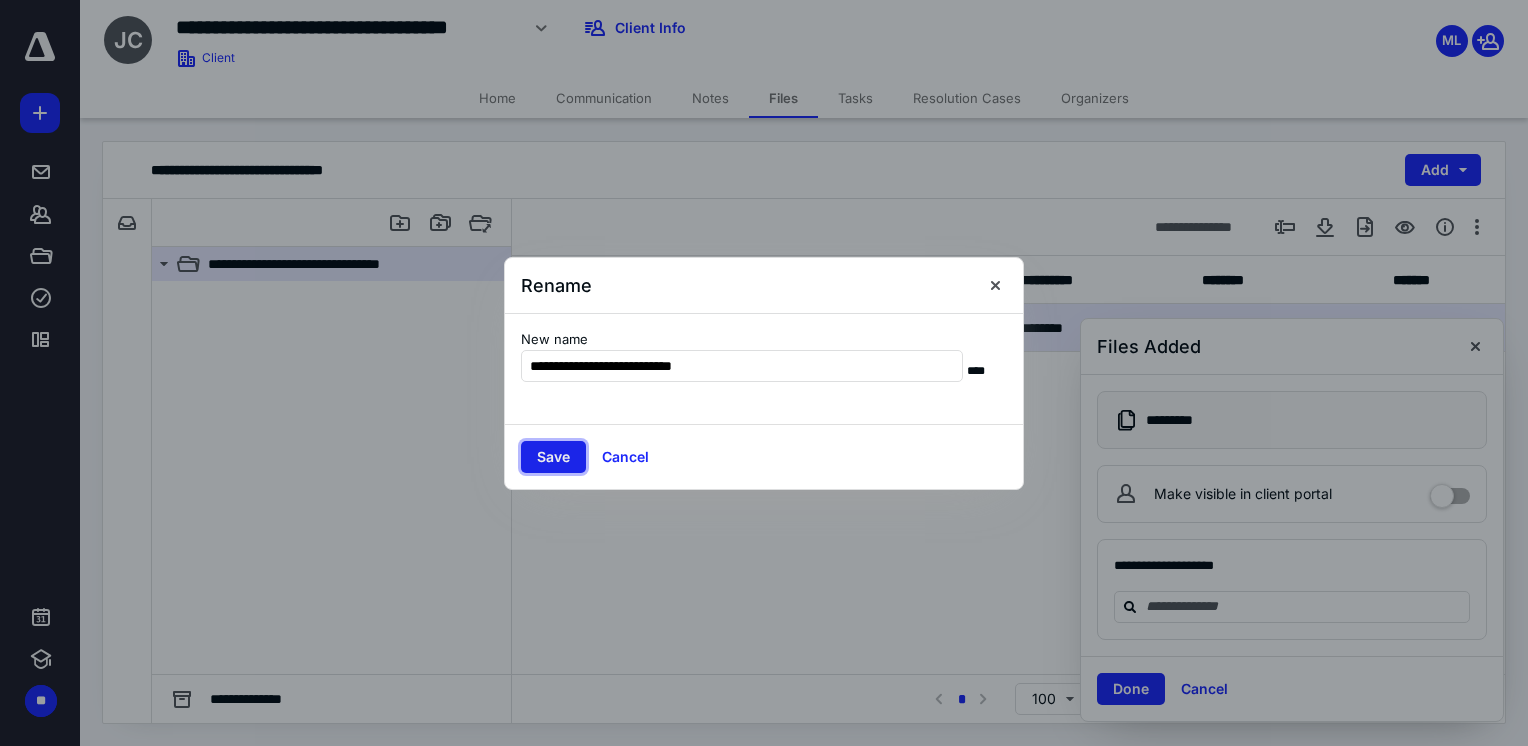 click on "Save" at bounding box center [553, 457] 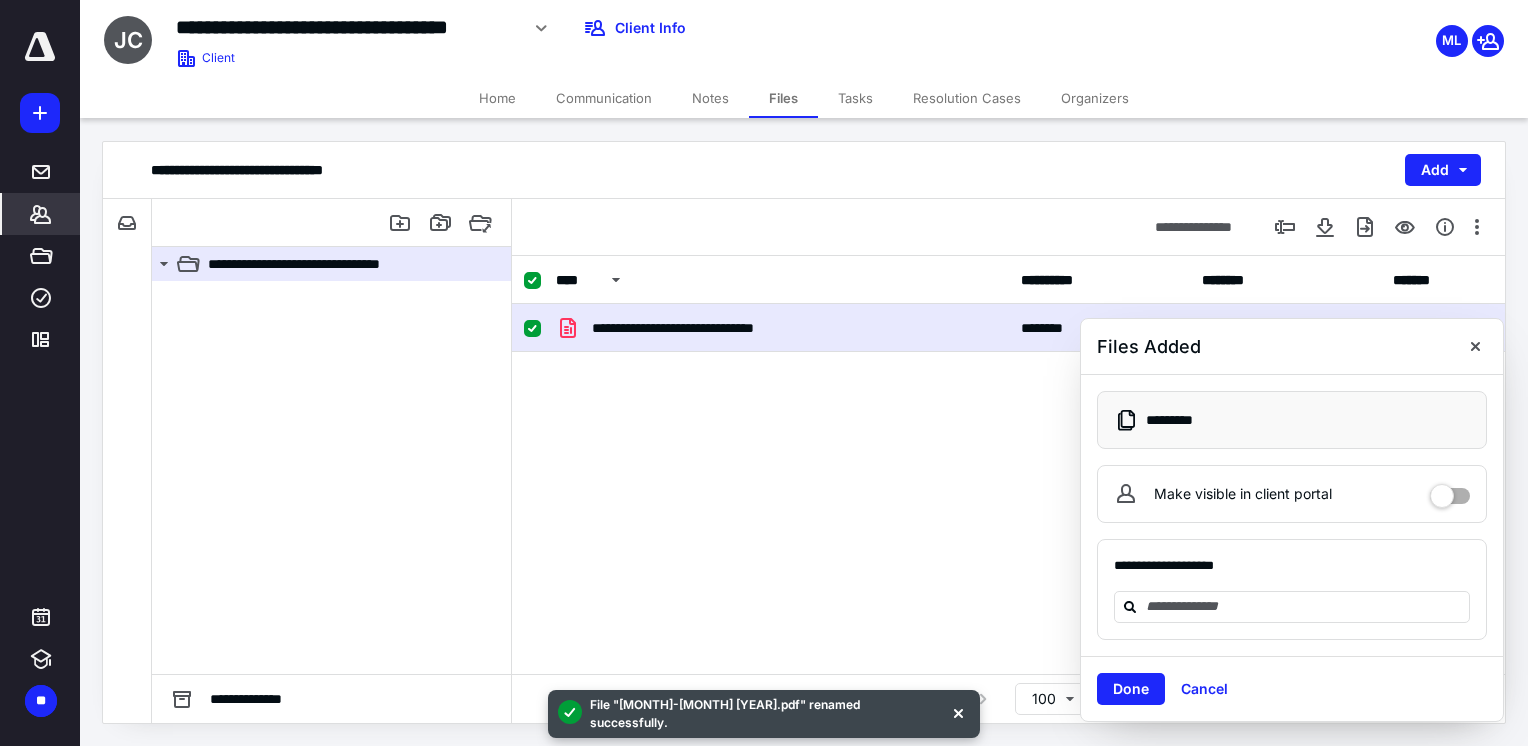 click 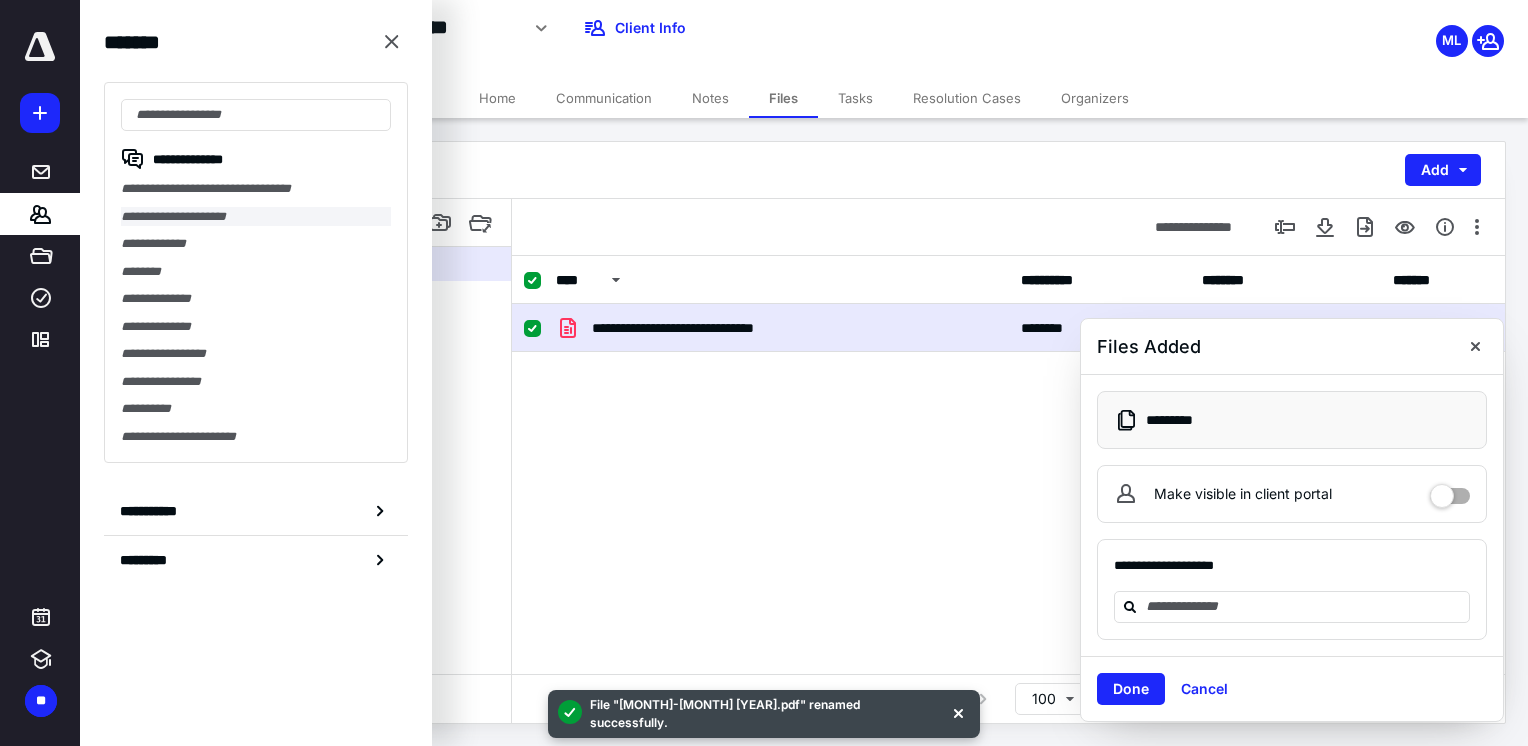 click on "**********" at bounding box center [256, 217] 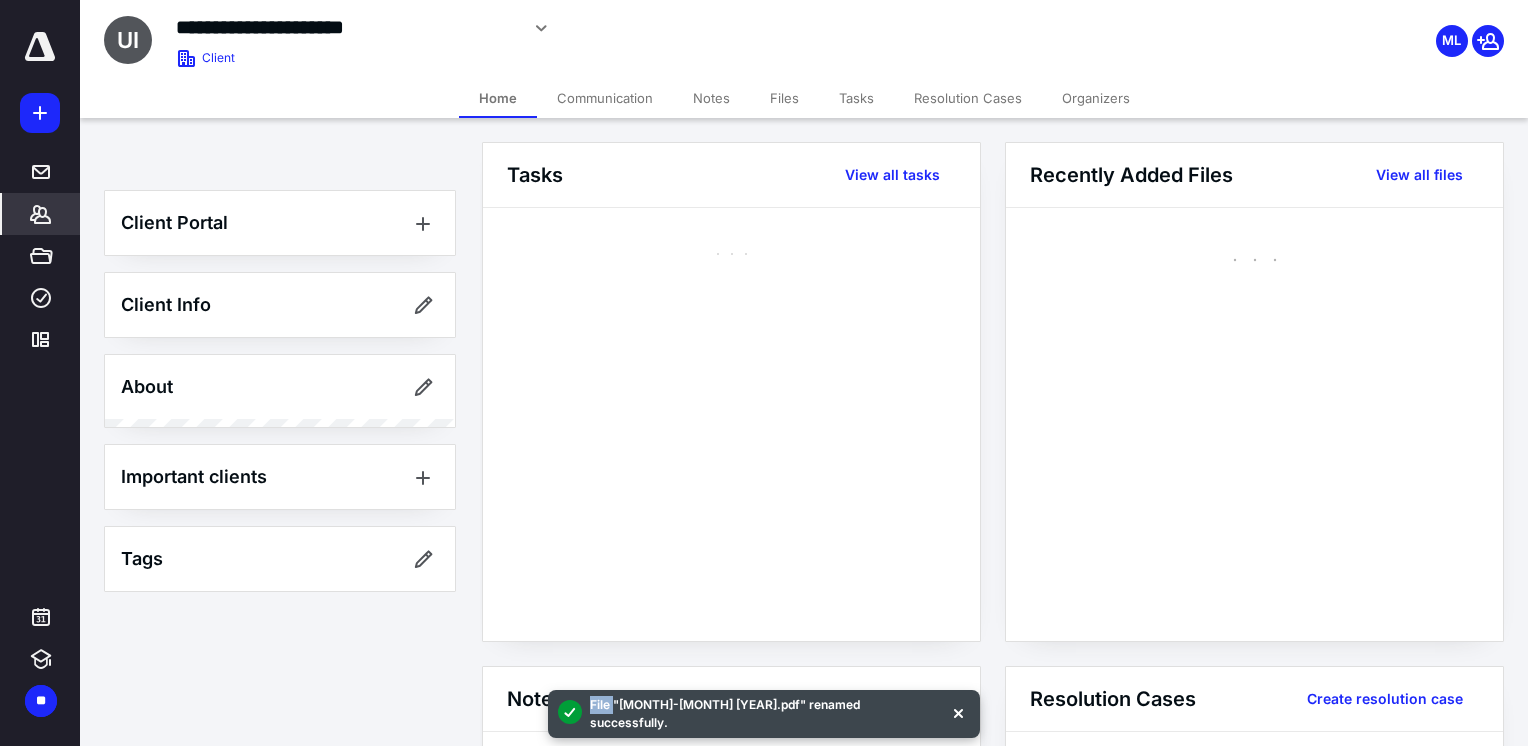 click on "**********" at bounding box center (764, 744) 